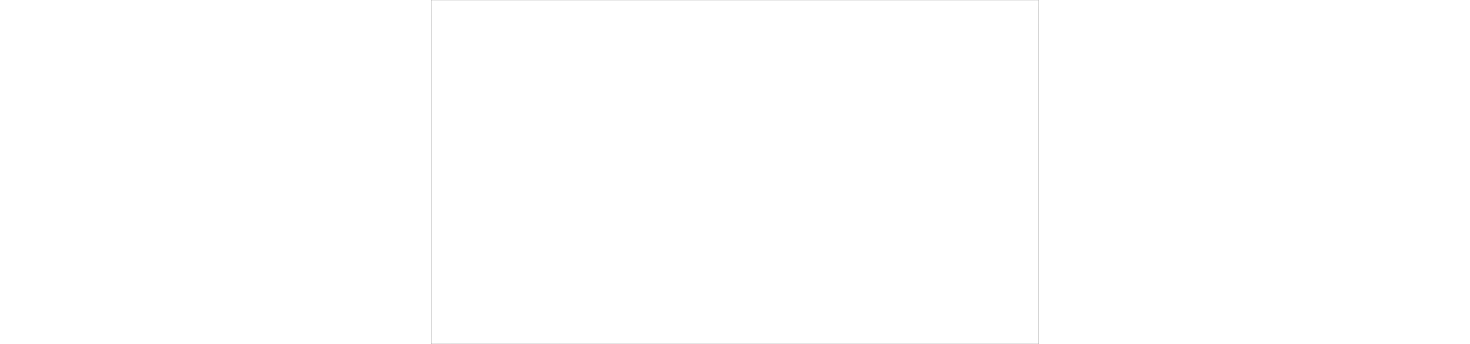 scroll, scrollTop: 0, scrollLeft: 0, axis: both 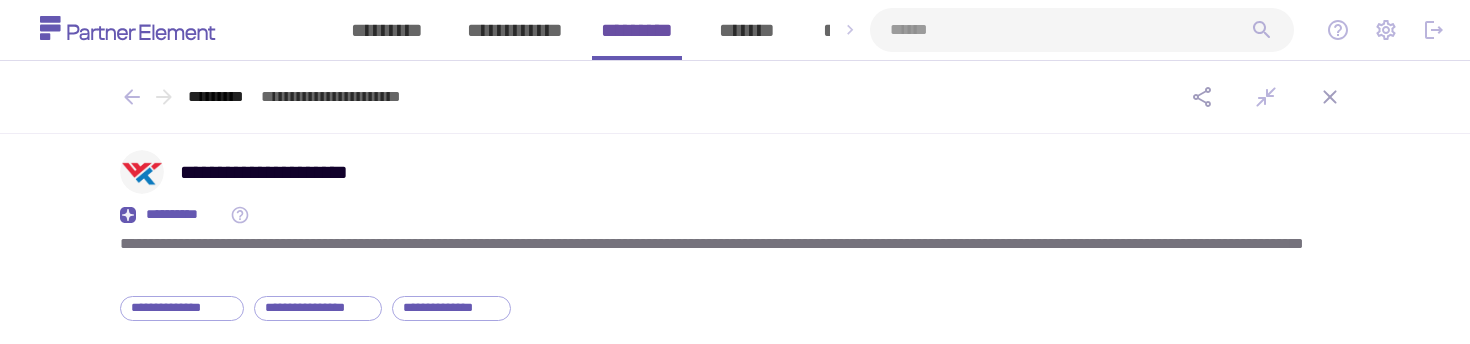 click 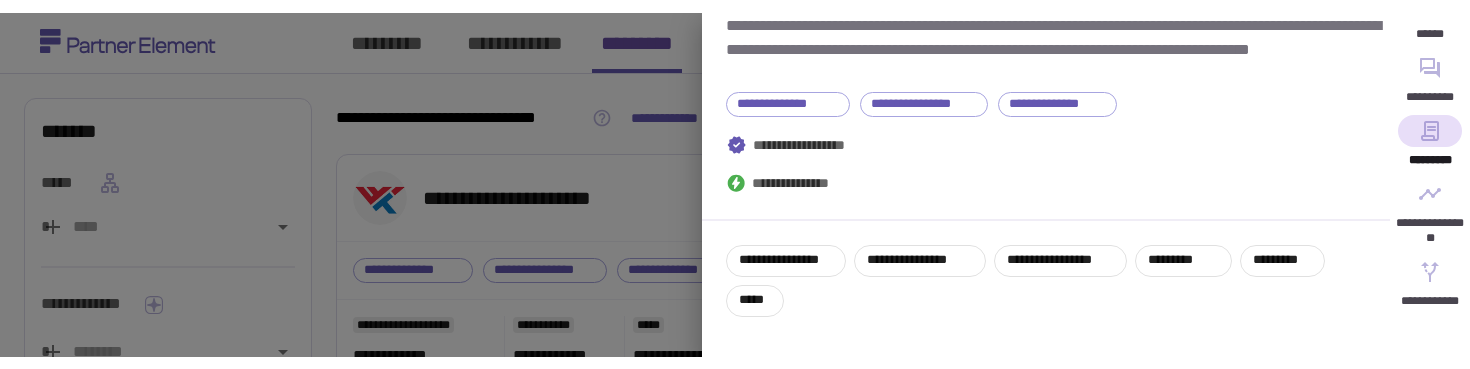 scroll, scrollTop: 183, scrollLeft: 0, axis: vertical 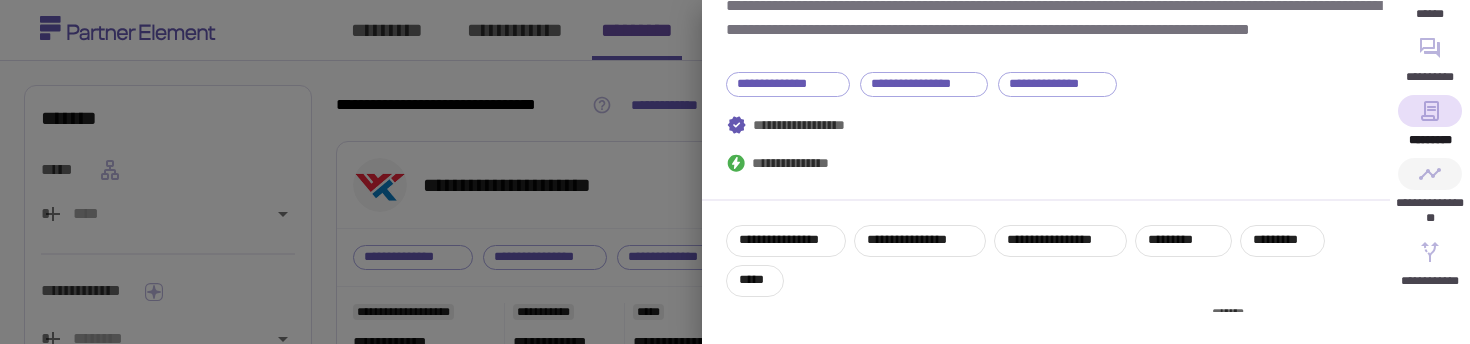 click on "**********" at bounding box center (1430, 197) 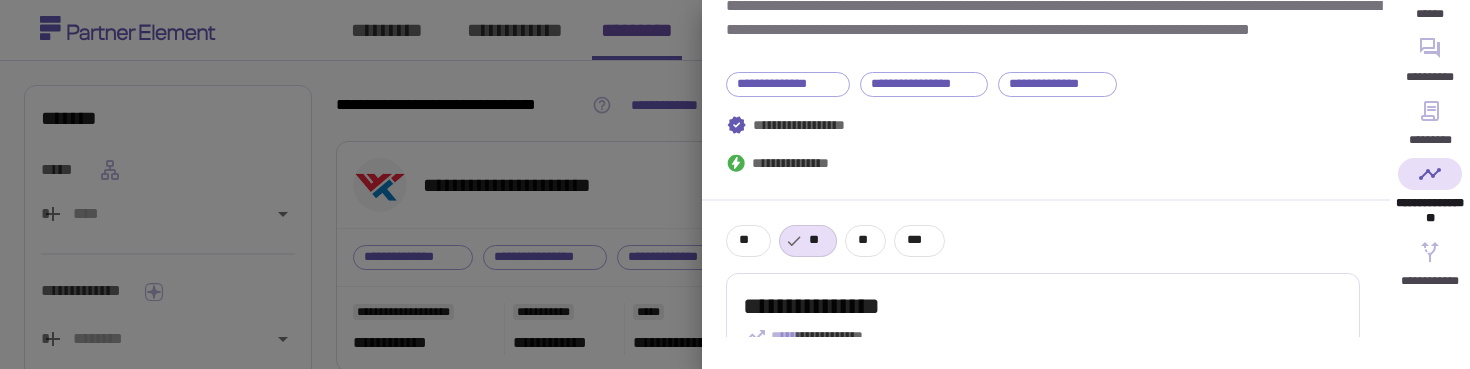 click at bounding box center [735, 184] 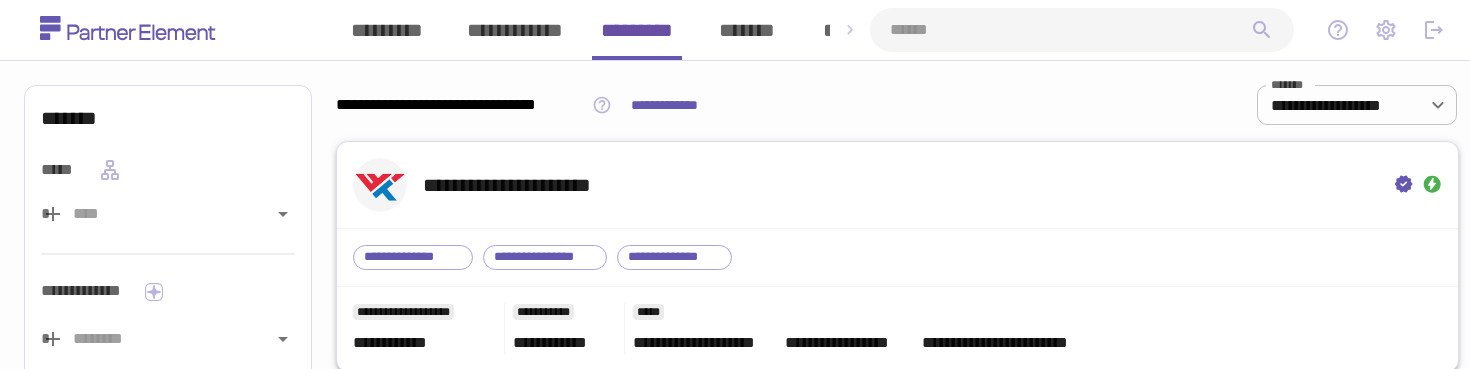 click on "**********" at bounding box center [897, 185] 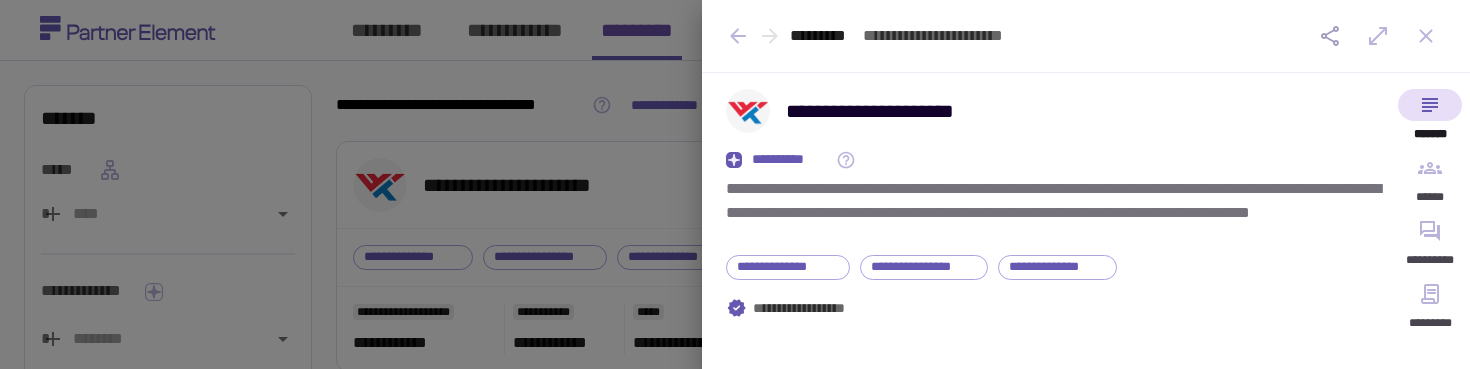 click at bounding box center (735, 184) 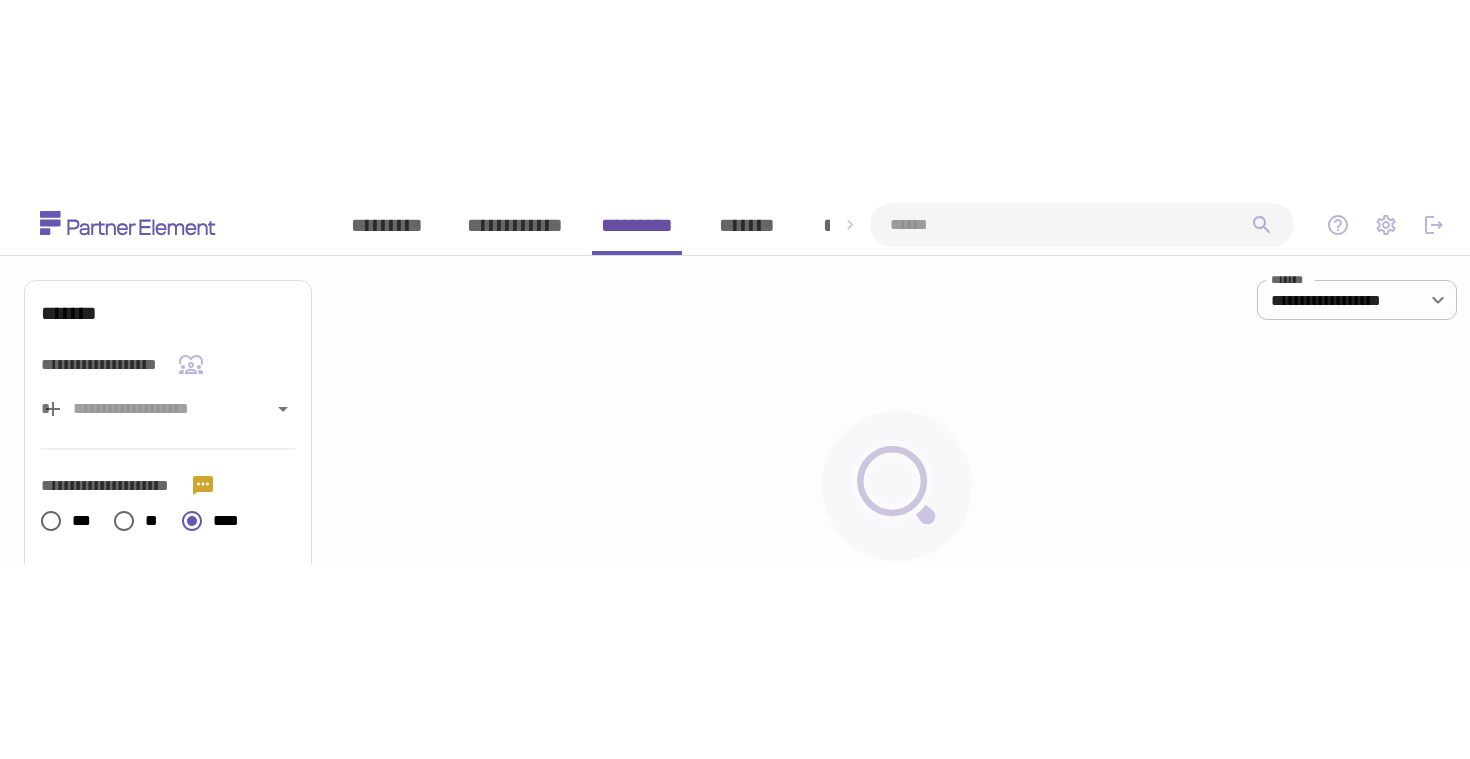 scroll, scrollTop: 0, scrollLeft: 0, axis: both 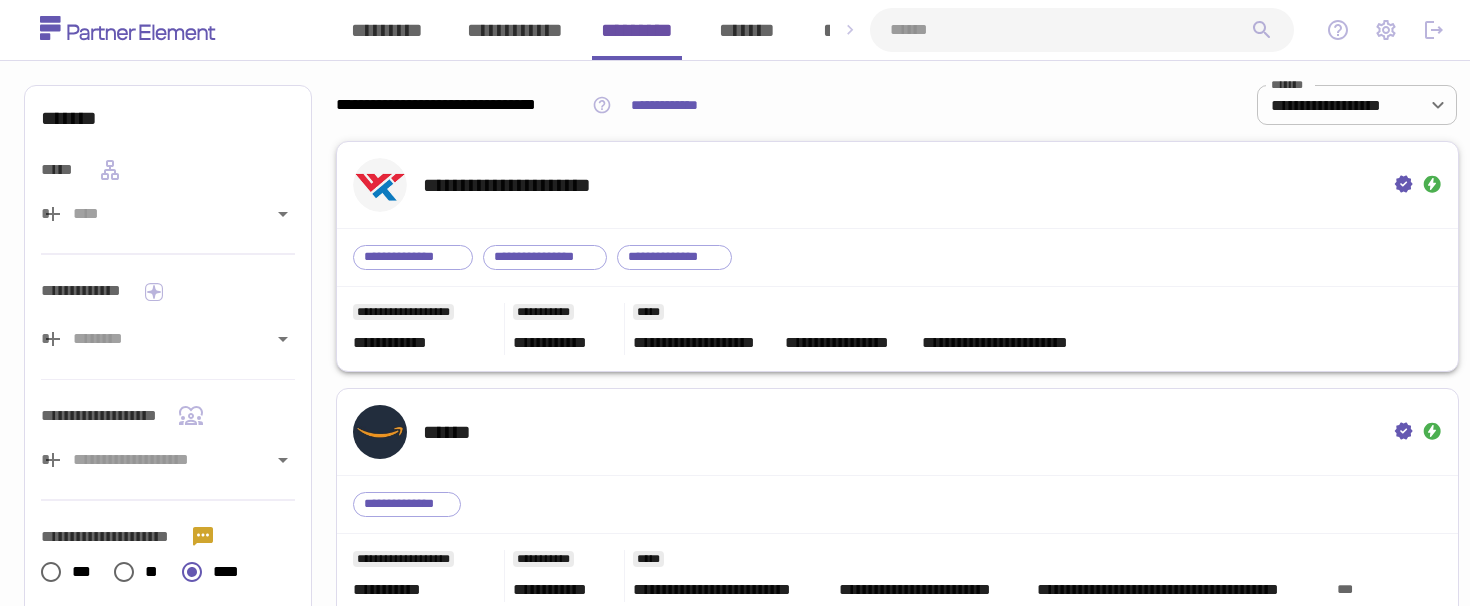 click on "**********" at bounding box center (897, 258) 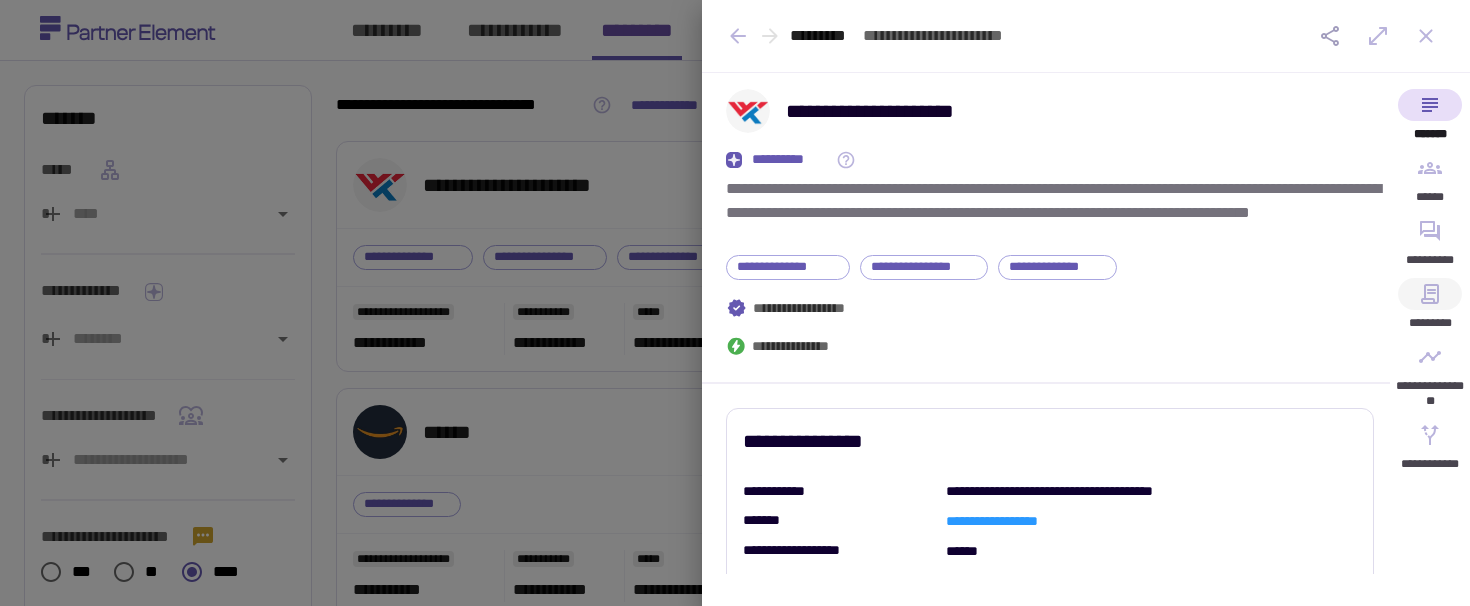 click 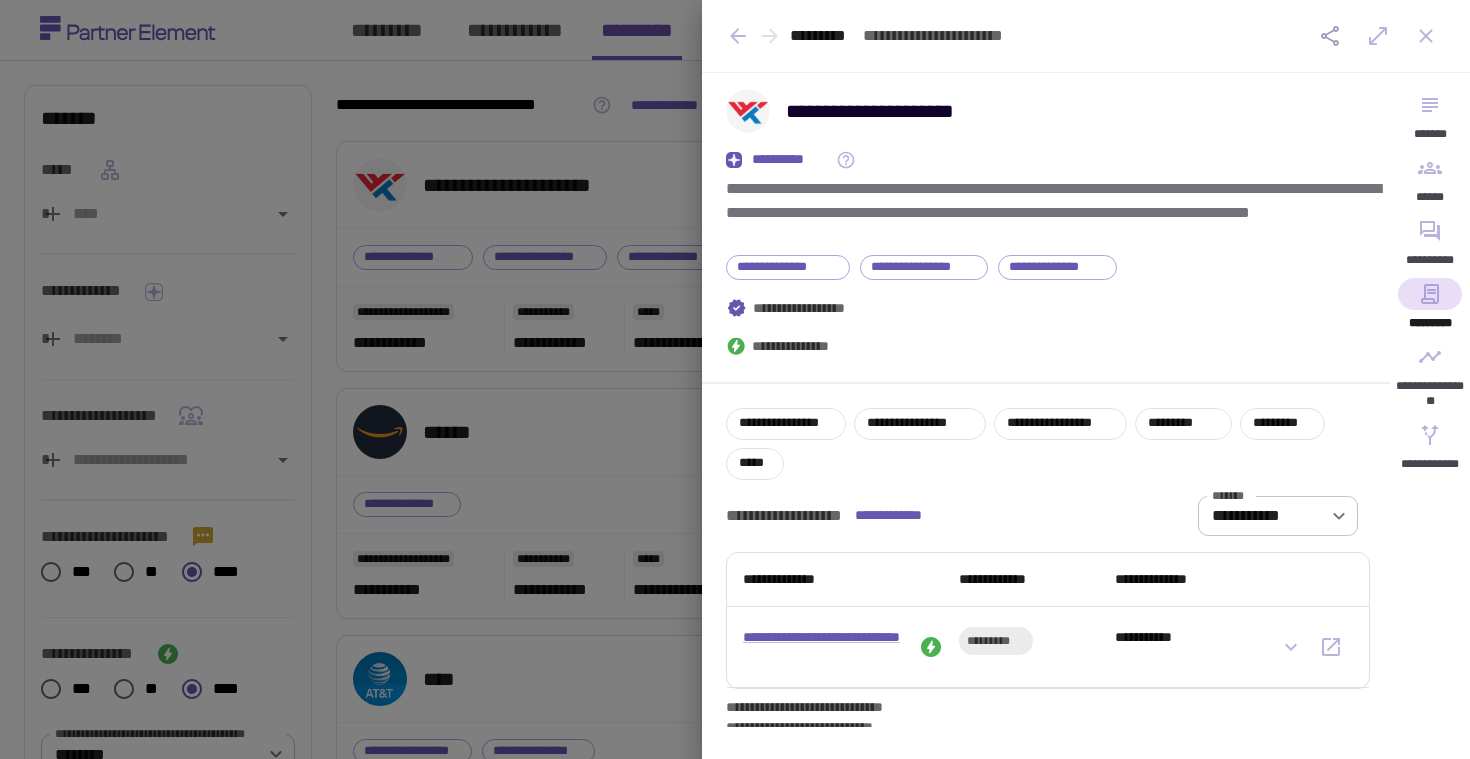 click 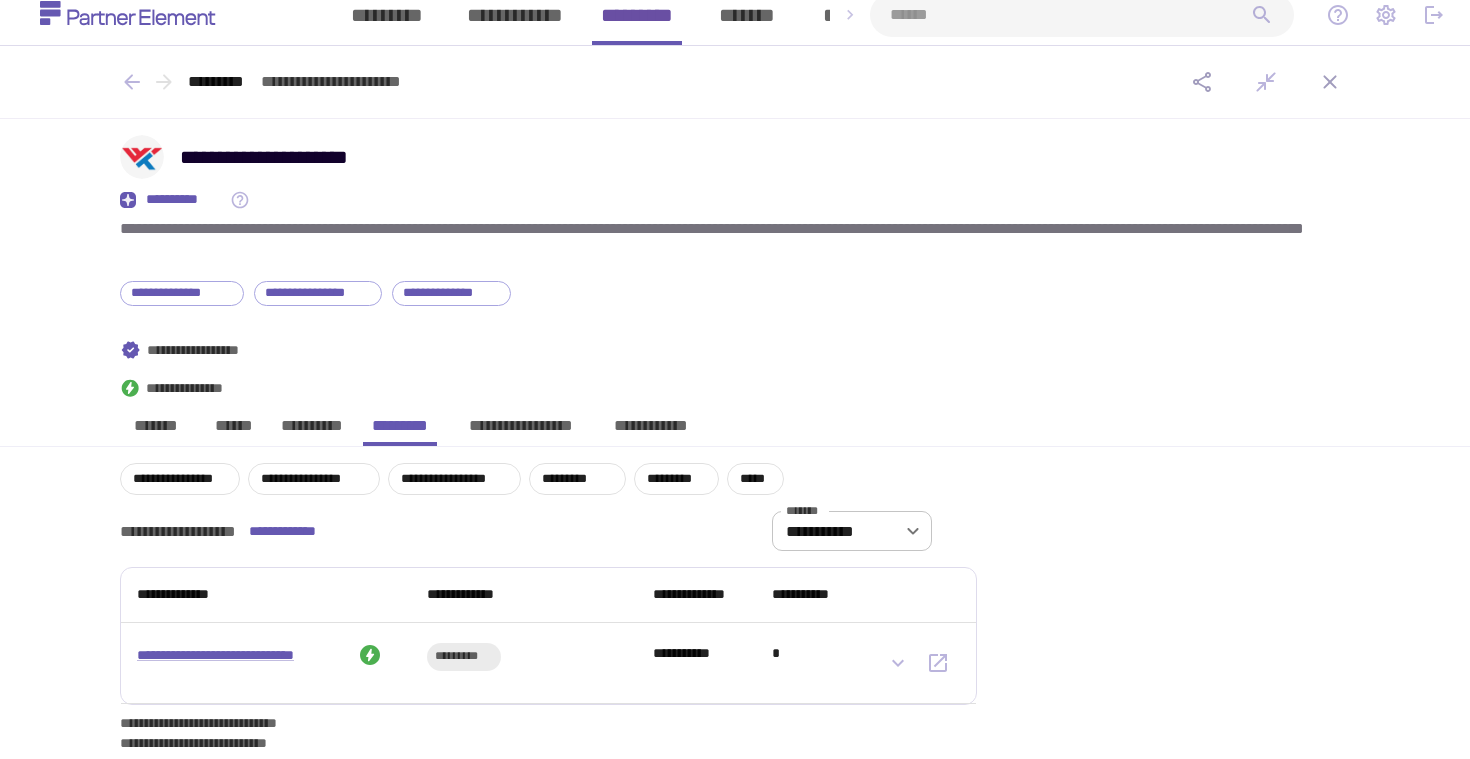 scroll, scrollTop: 25, scrollLeft: 0, axis: vertical 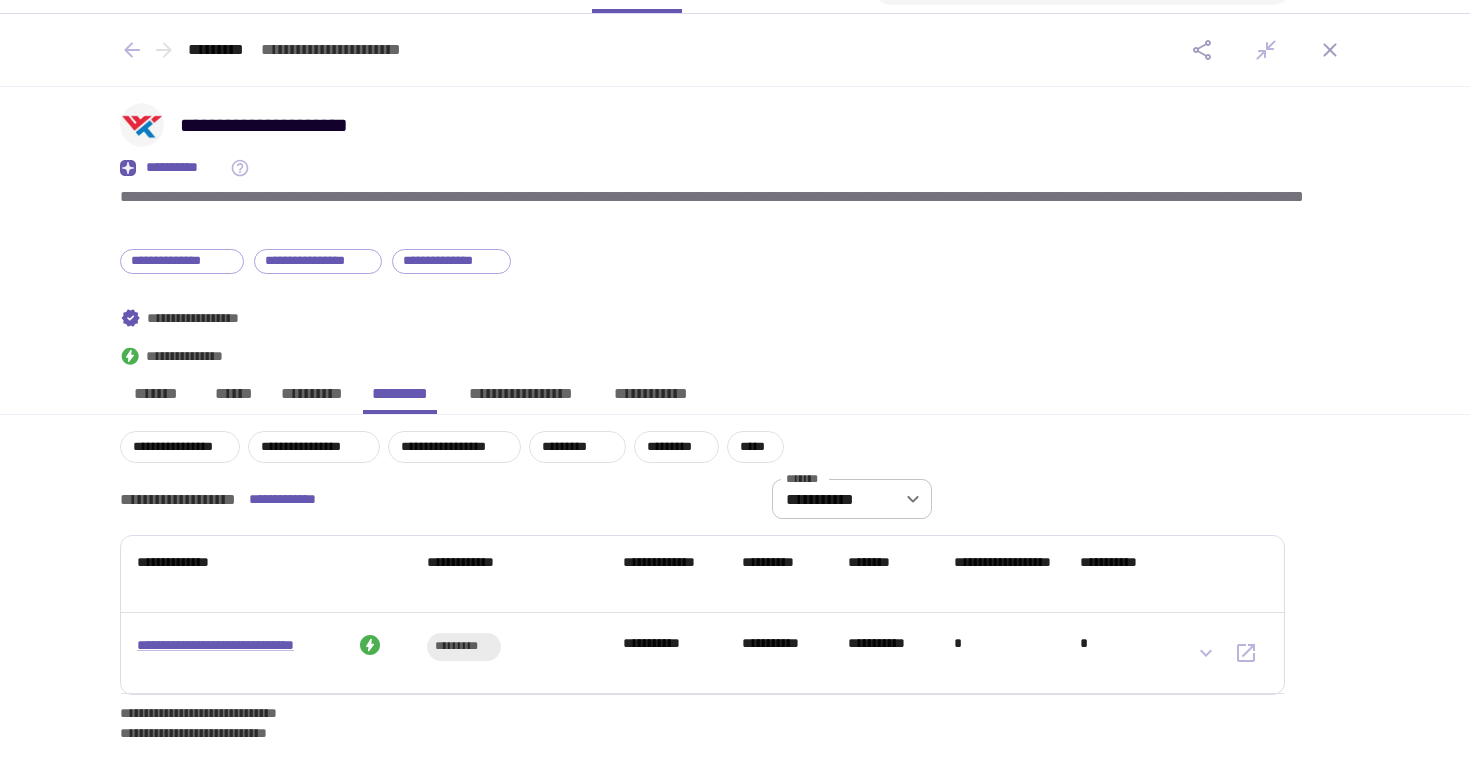 click on "**********" at bounding box center (521, 399) 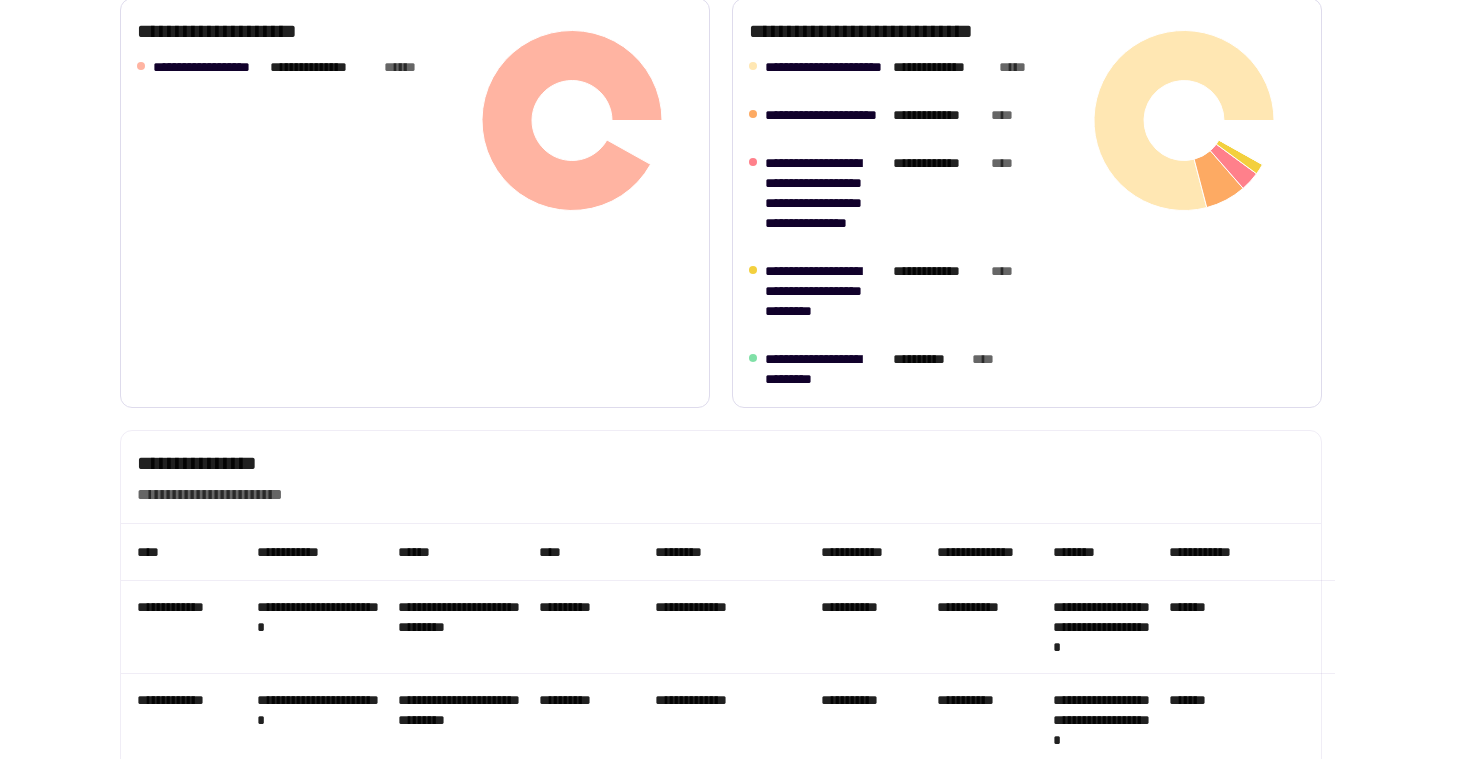 scroll, scrollTop: 944, scrollLeft: 0, axis: vertical 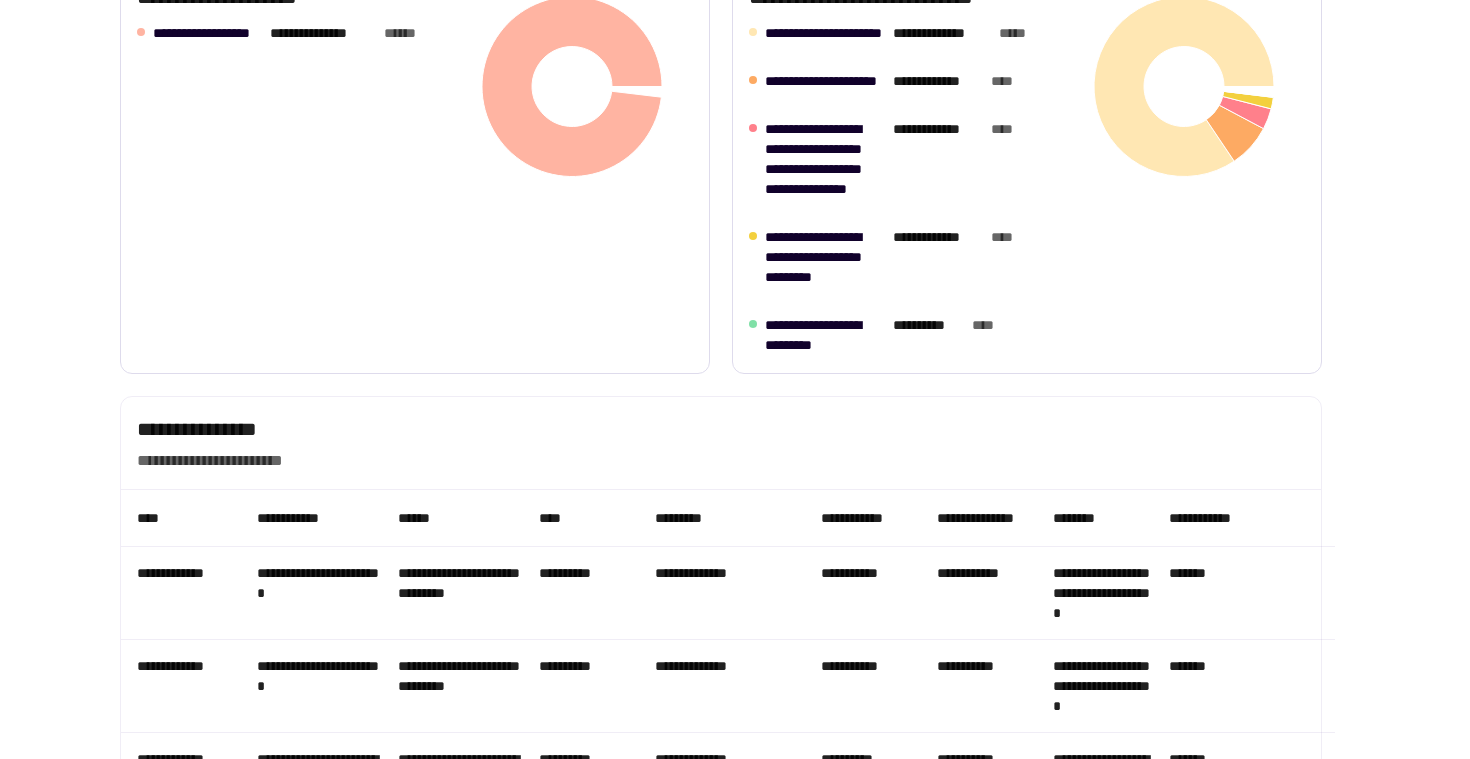 type 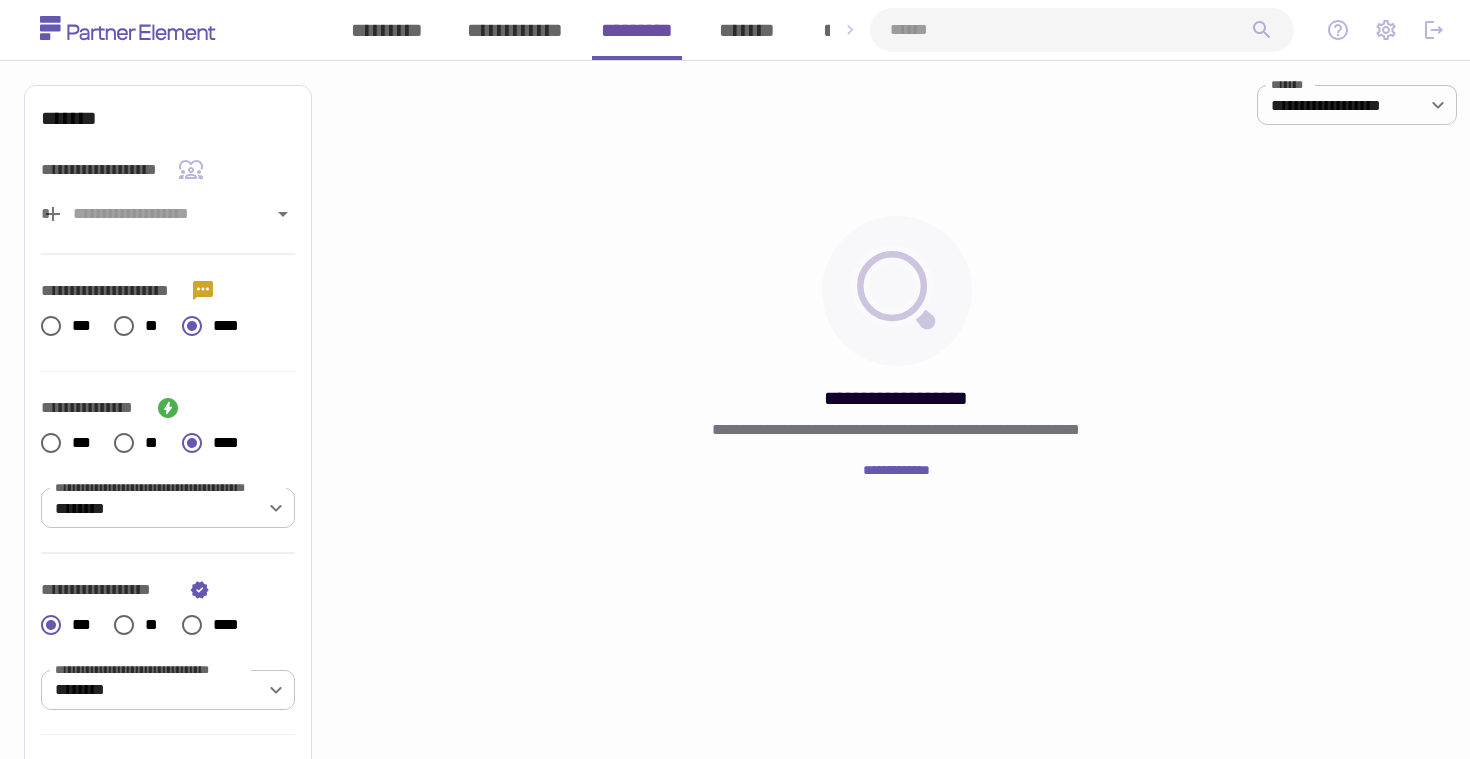 scroll, scrollTop: 0, scrollLeft: 0, axis: both 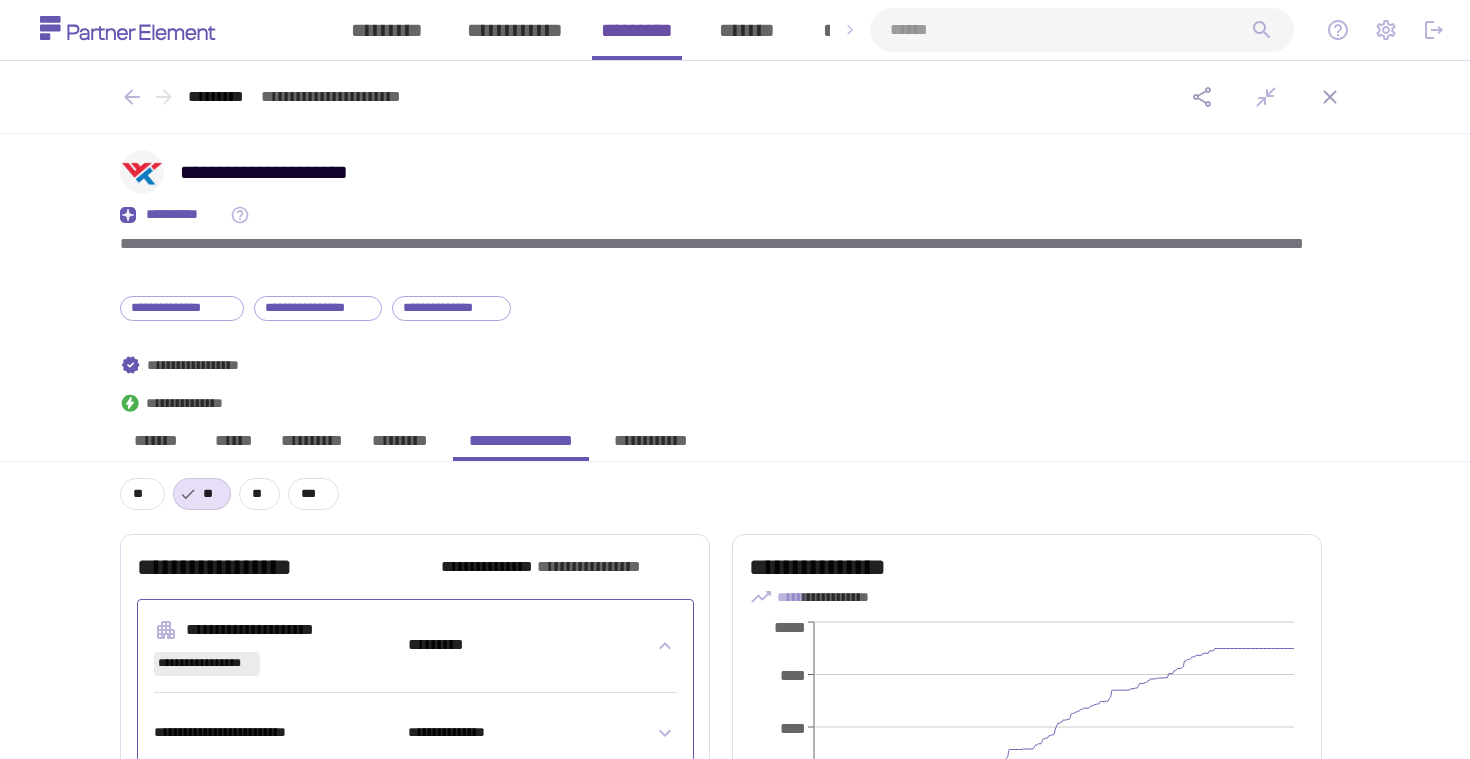 click on "*********" at bounding box center (400, 446) 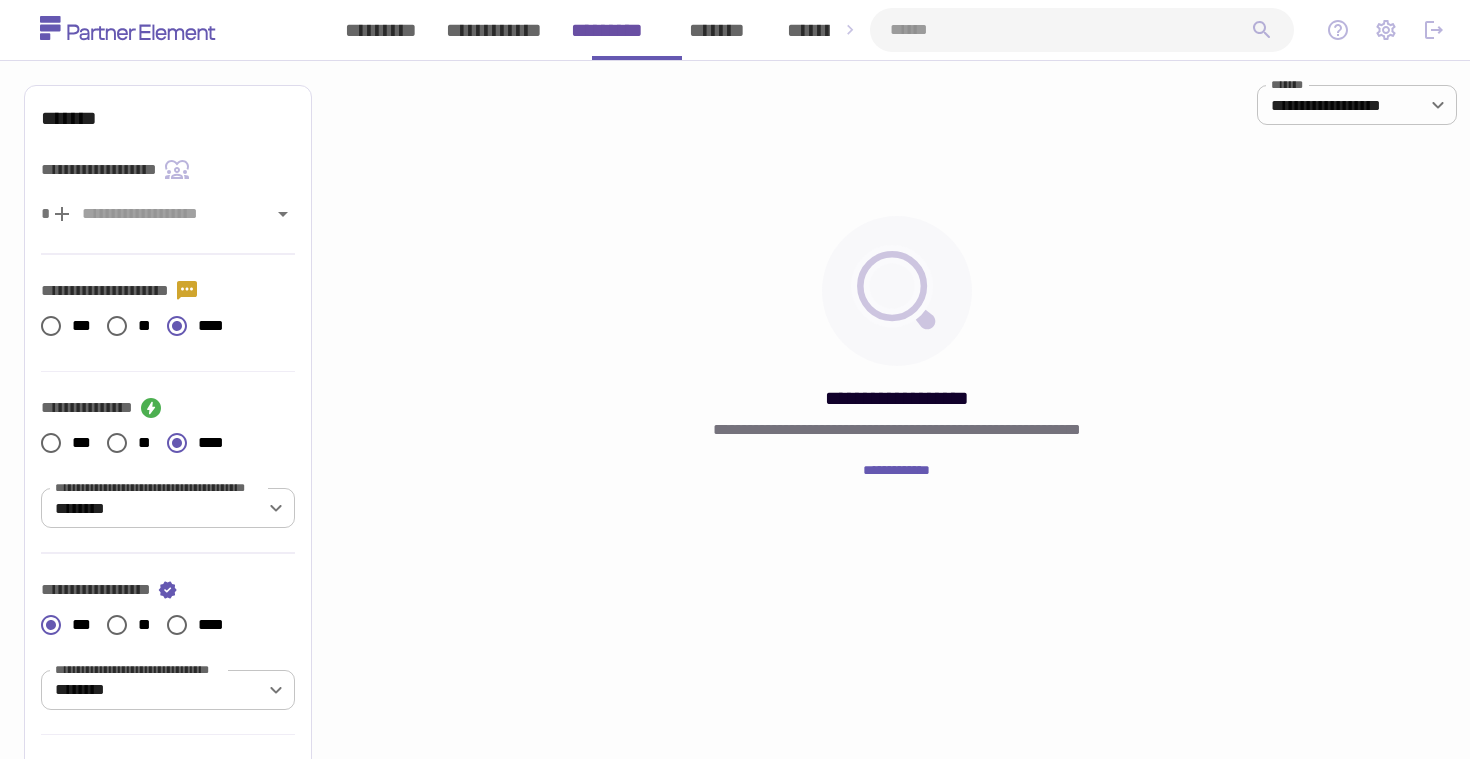 scroll, scrollTop: 0, scrollLeft: 0, axis: both 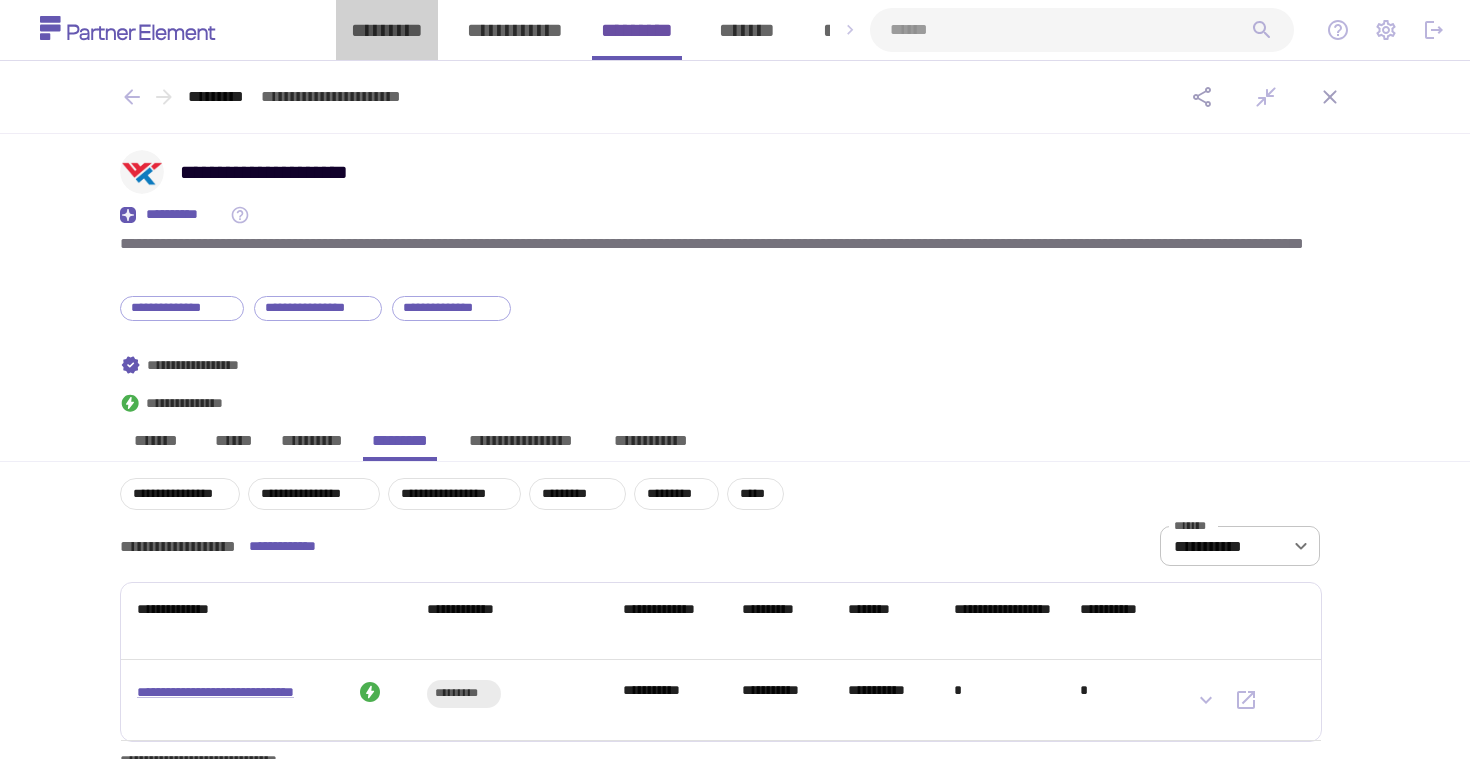 click on "*********" at bounding box center [387, 30] 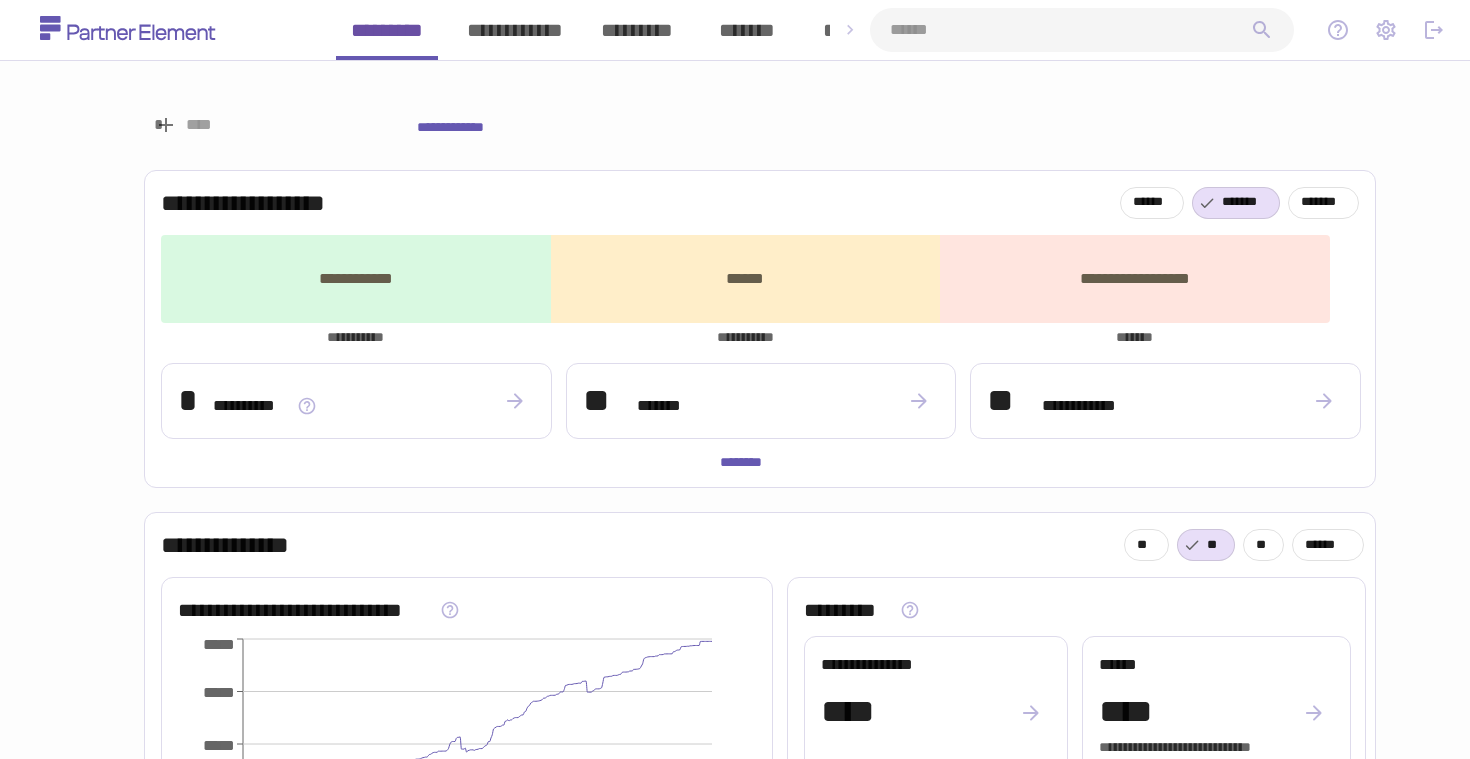 click on "*********" at bounding box center (637, 30) 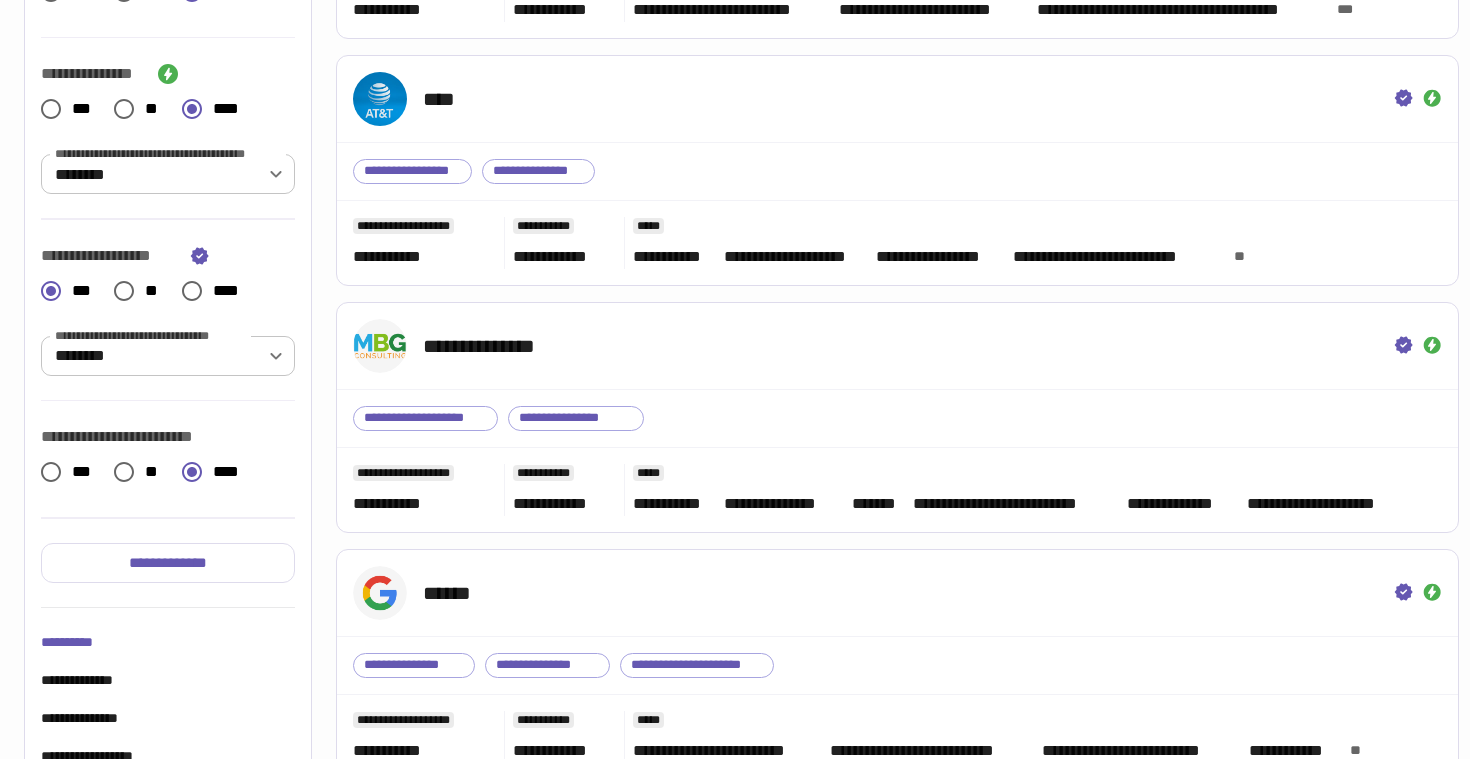 scroll, scrollTop: 582, scrollLeft: 0, axis: vertical 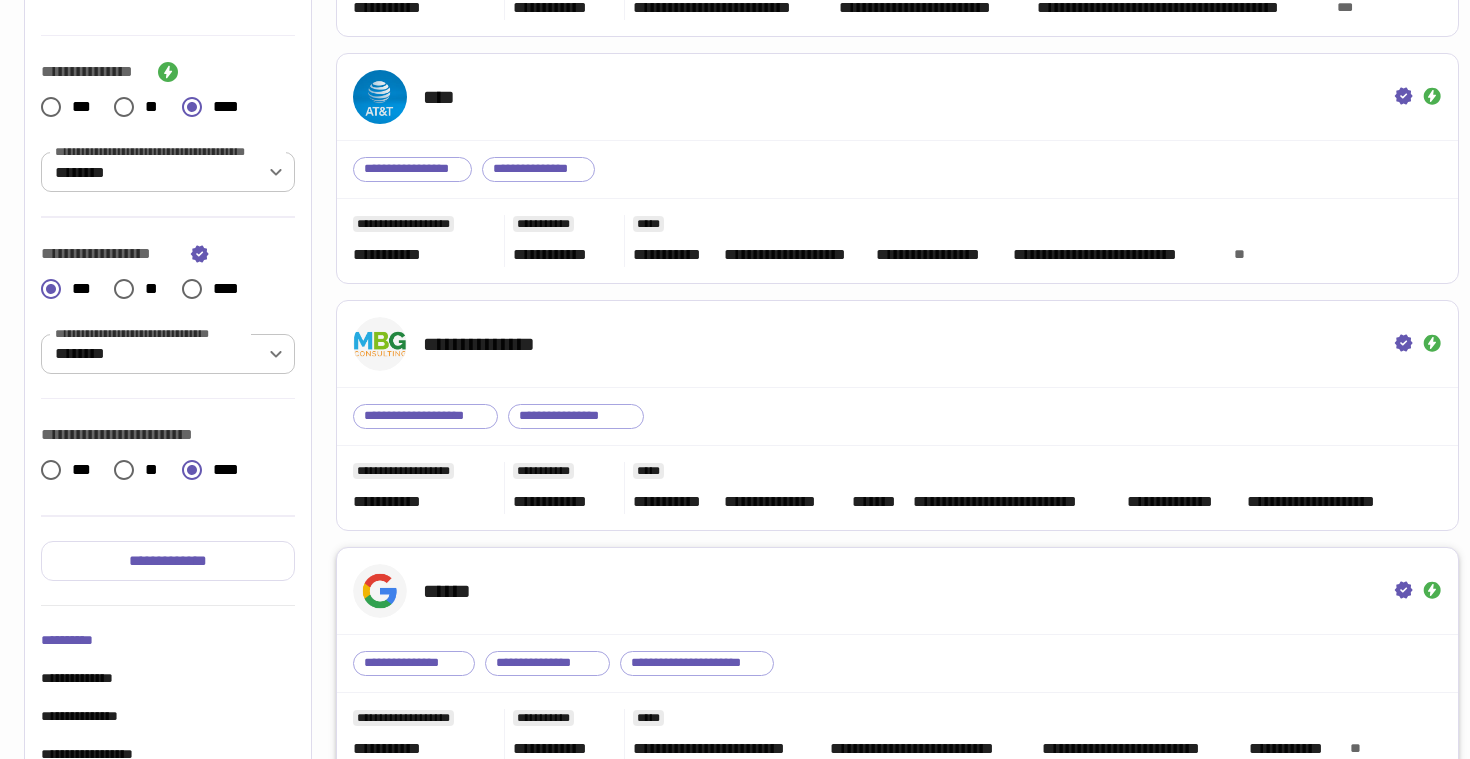 click on "******" at bounding box center (897, 591) 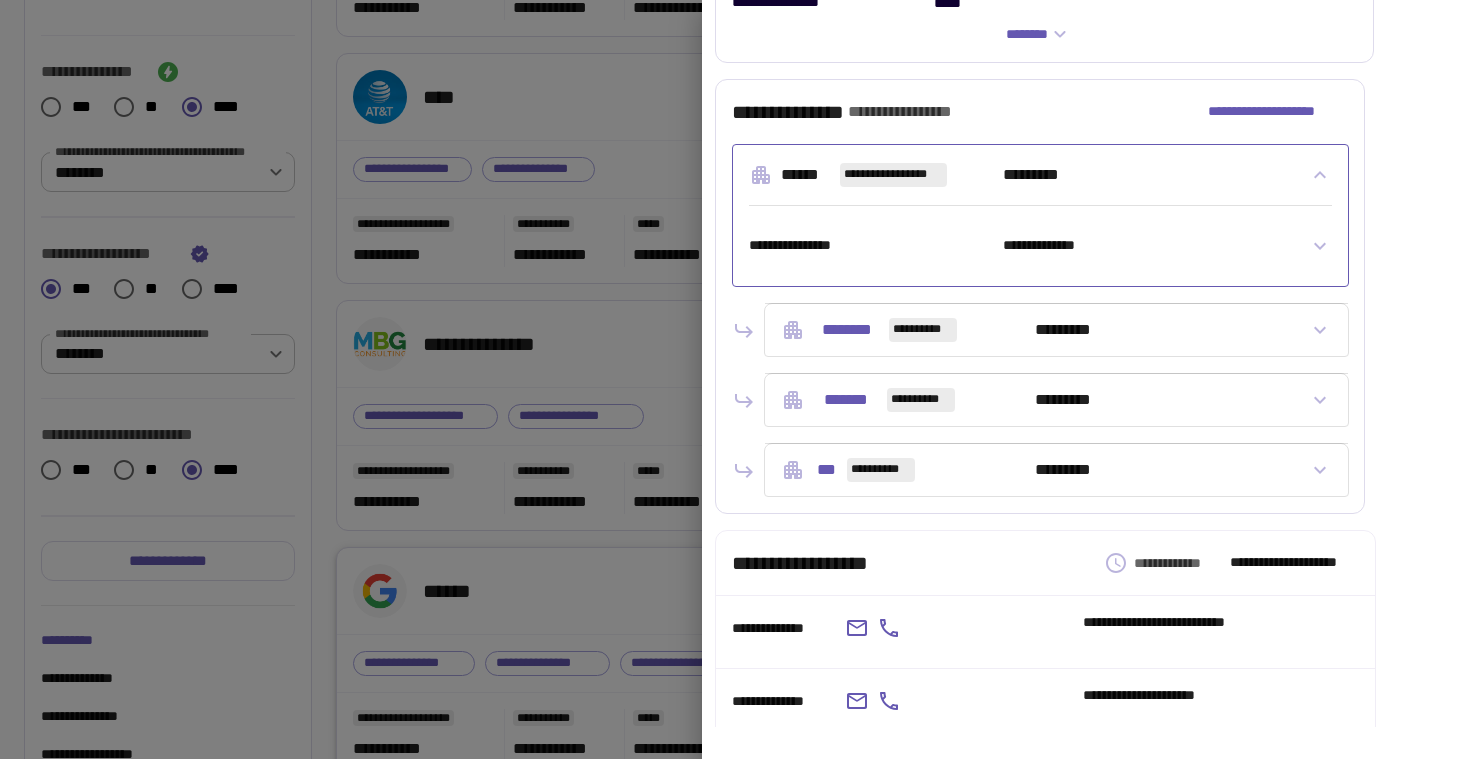 scroll, scrollTop: 0, scrollLeft: 0, axis: both 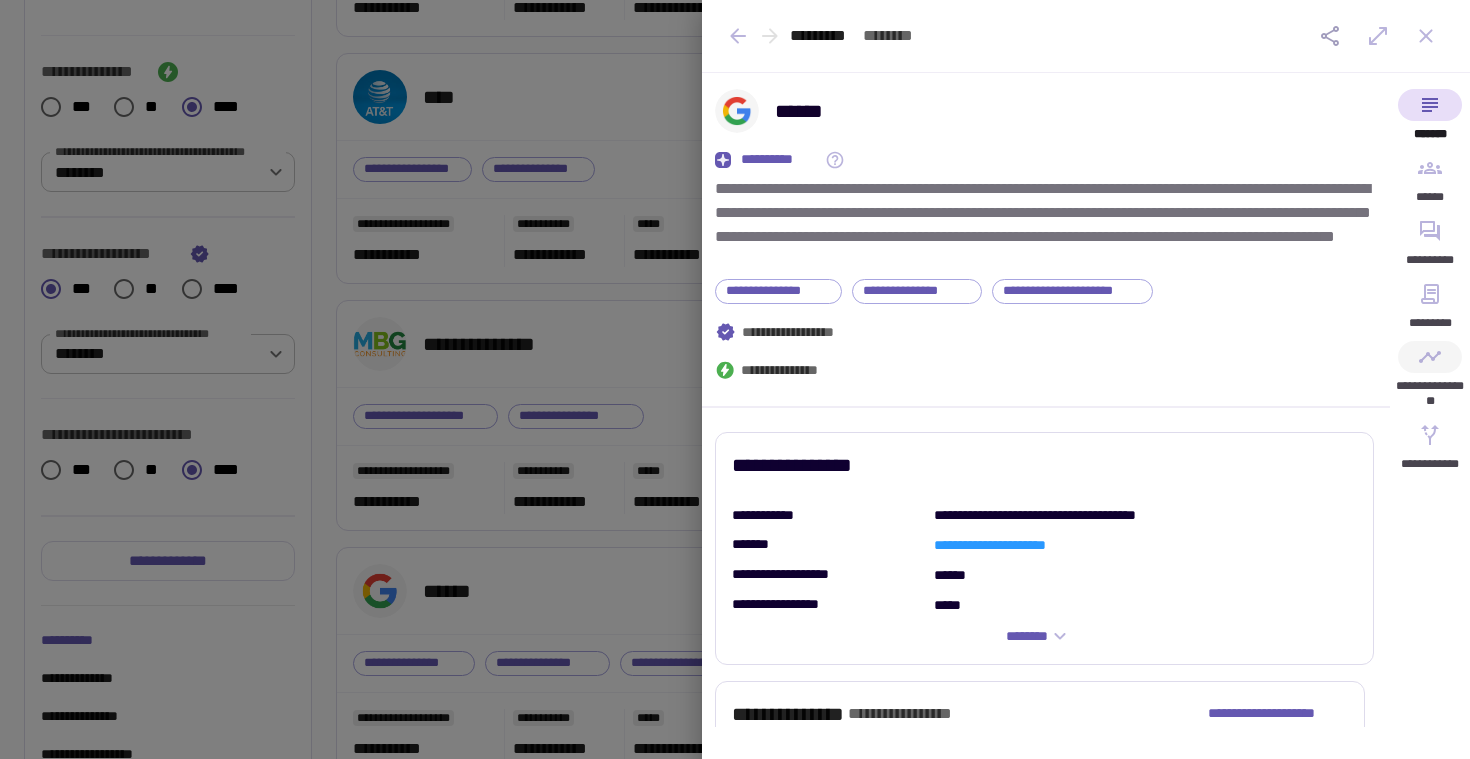 click on "**********" at bounding box center (1430, 380) 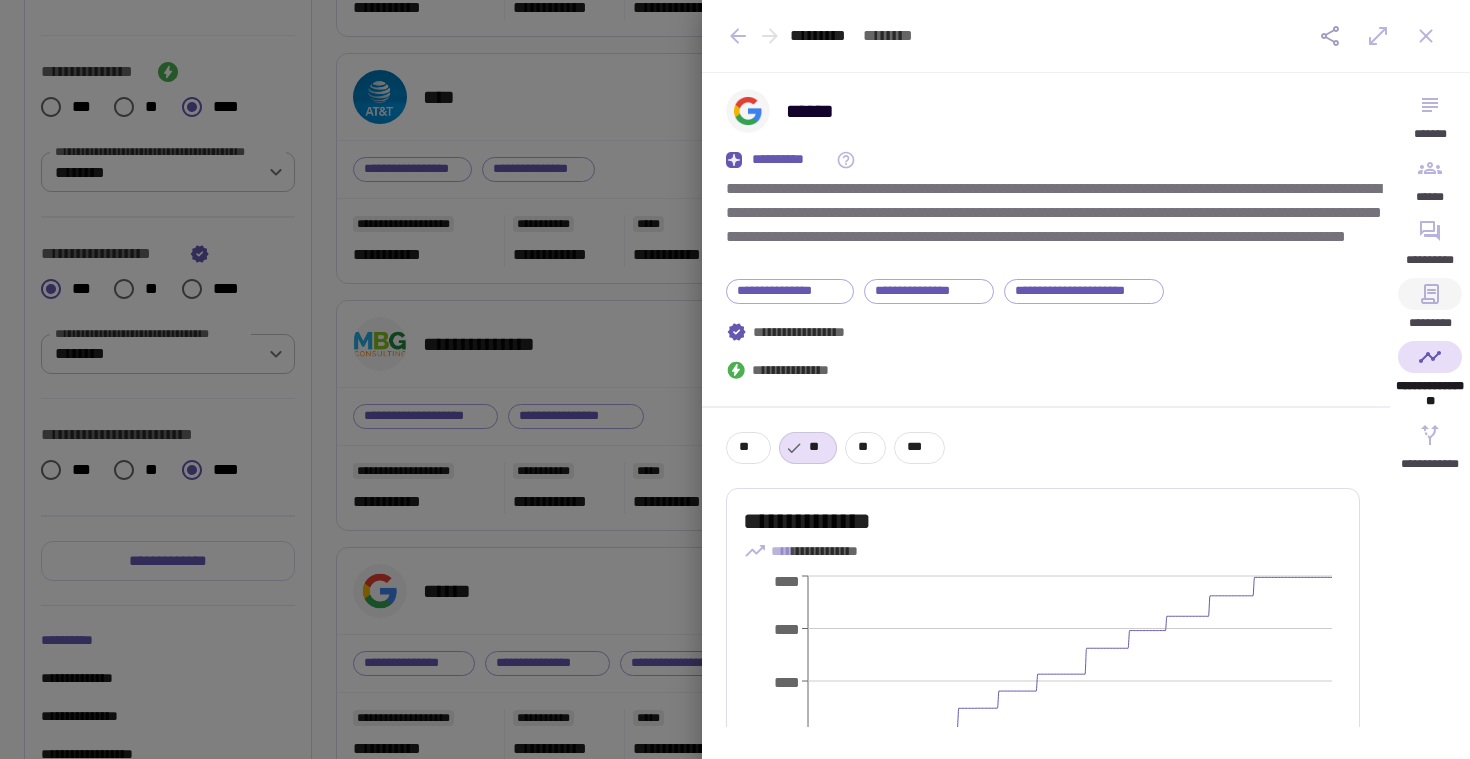 click on "*********" at bounding box center (1430, 309) 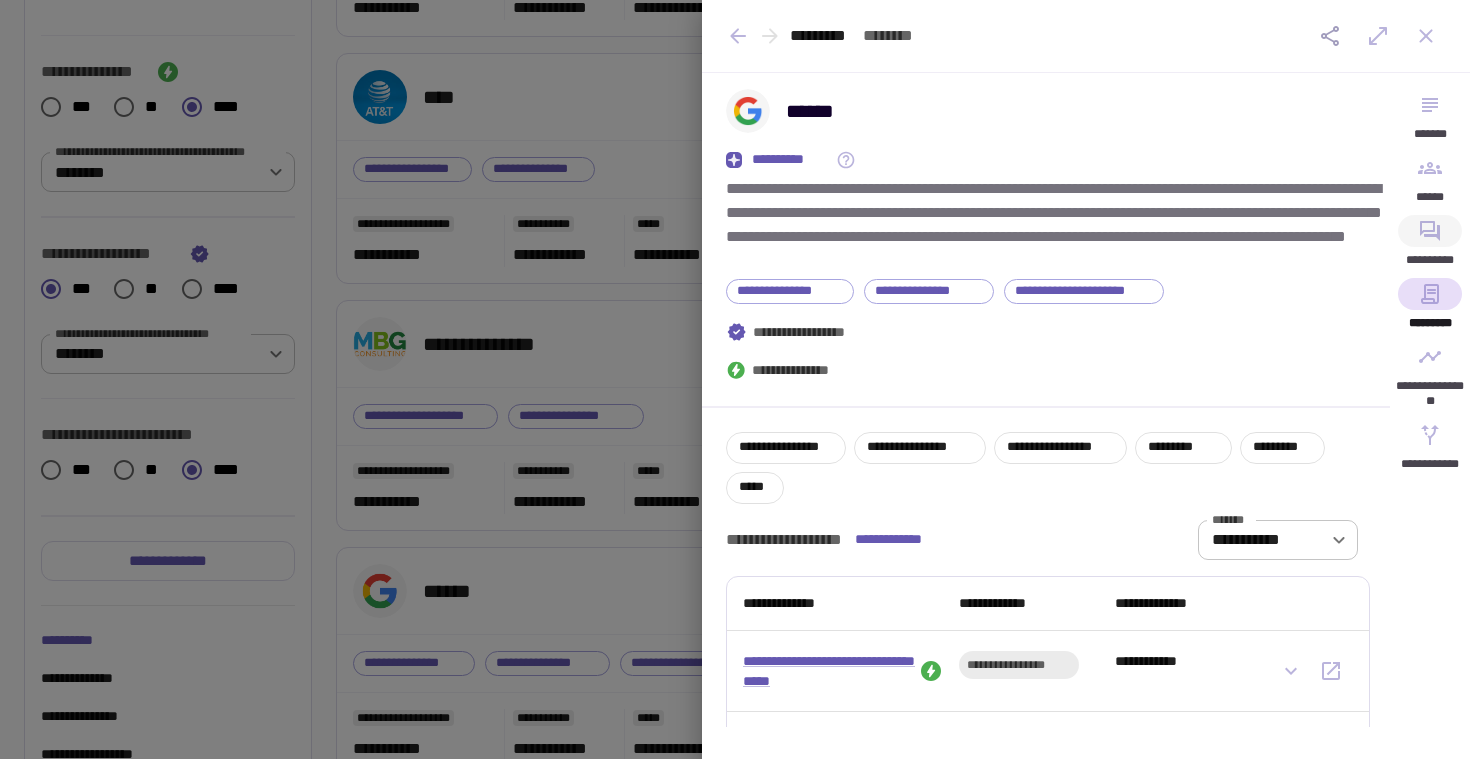click on "**********" at bounding box center (1430, 246) 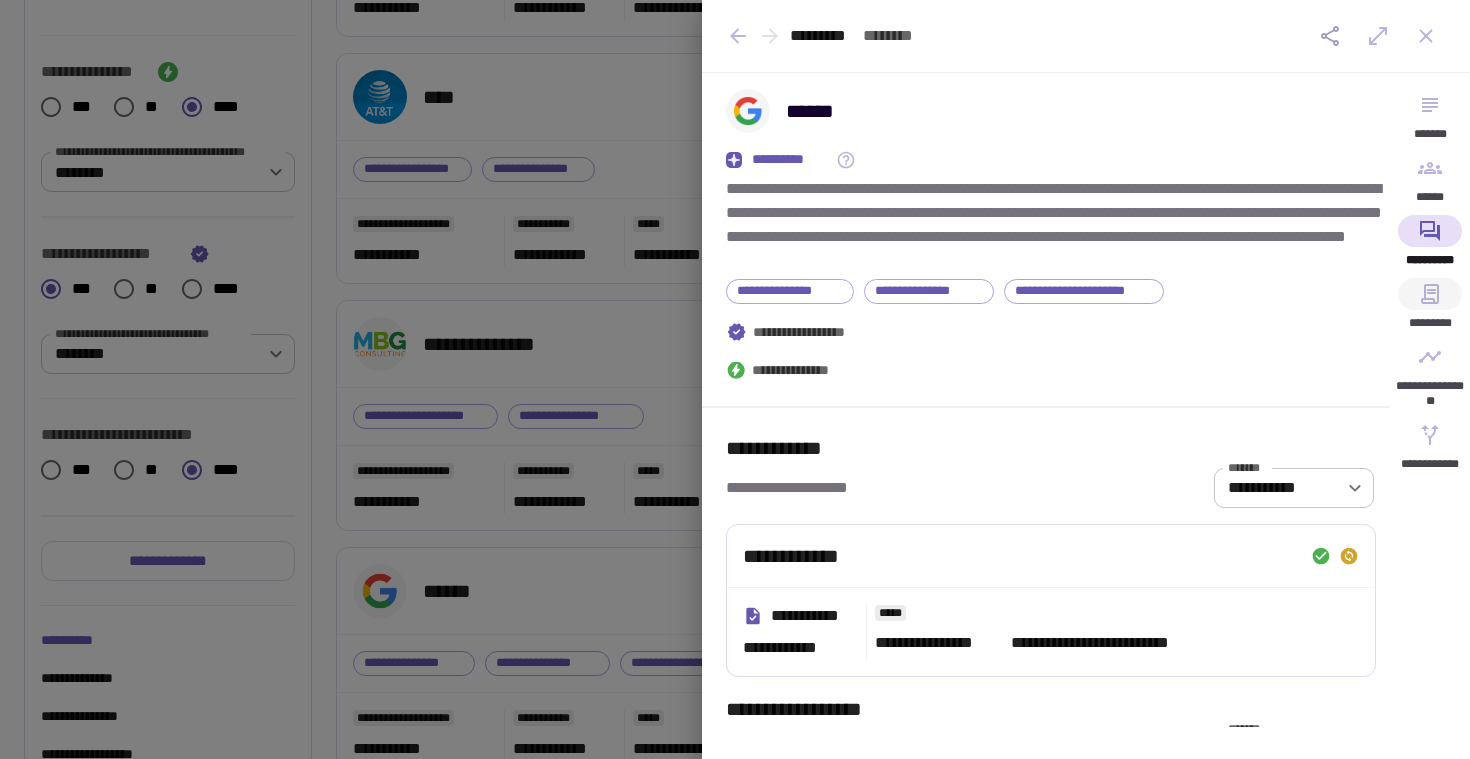 click on "*********" at bounding box center [1430, 309] 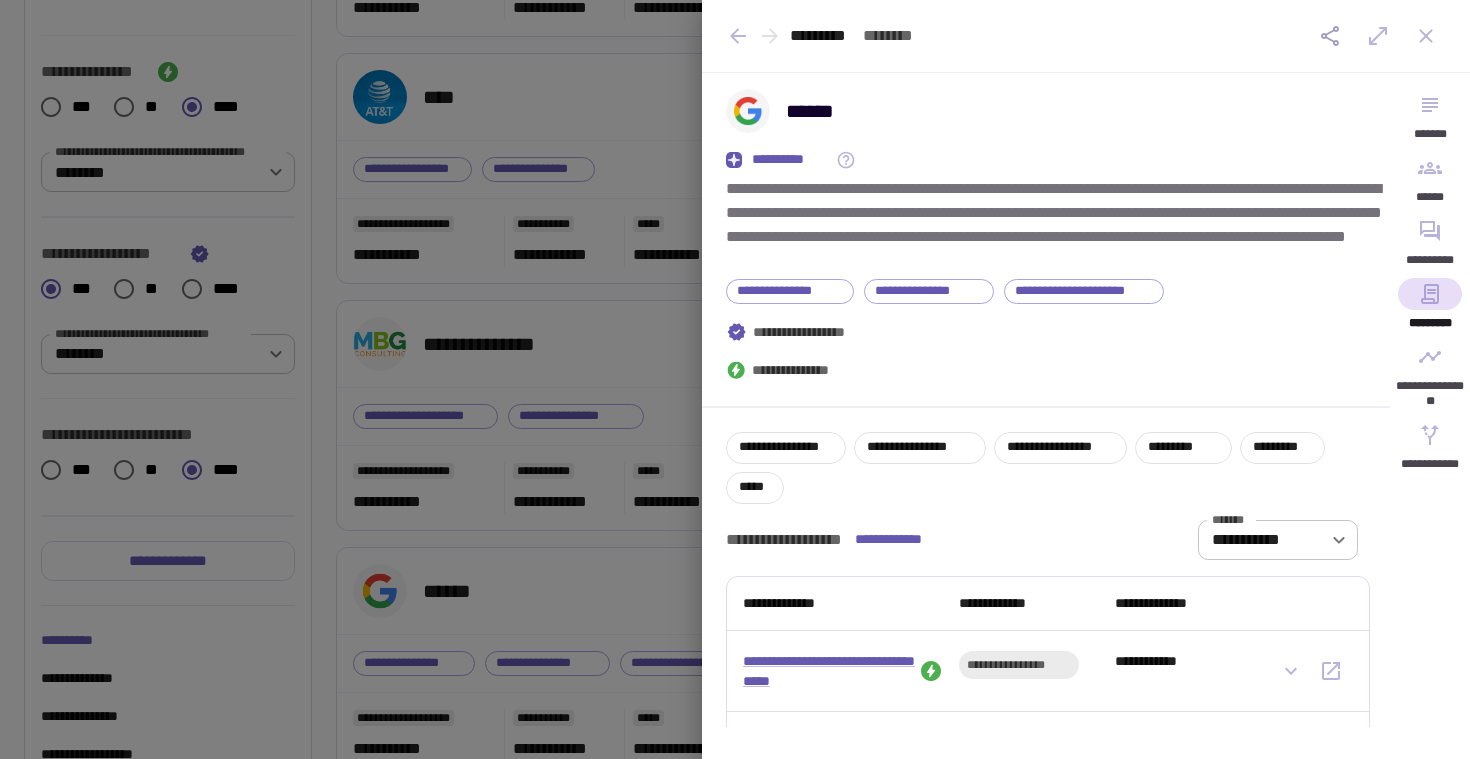 click at bounding box center (735, 379) 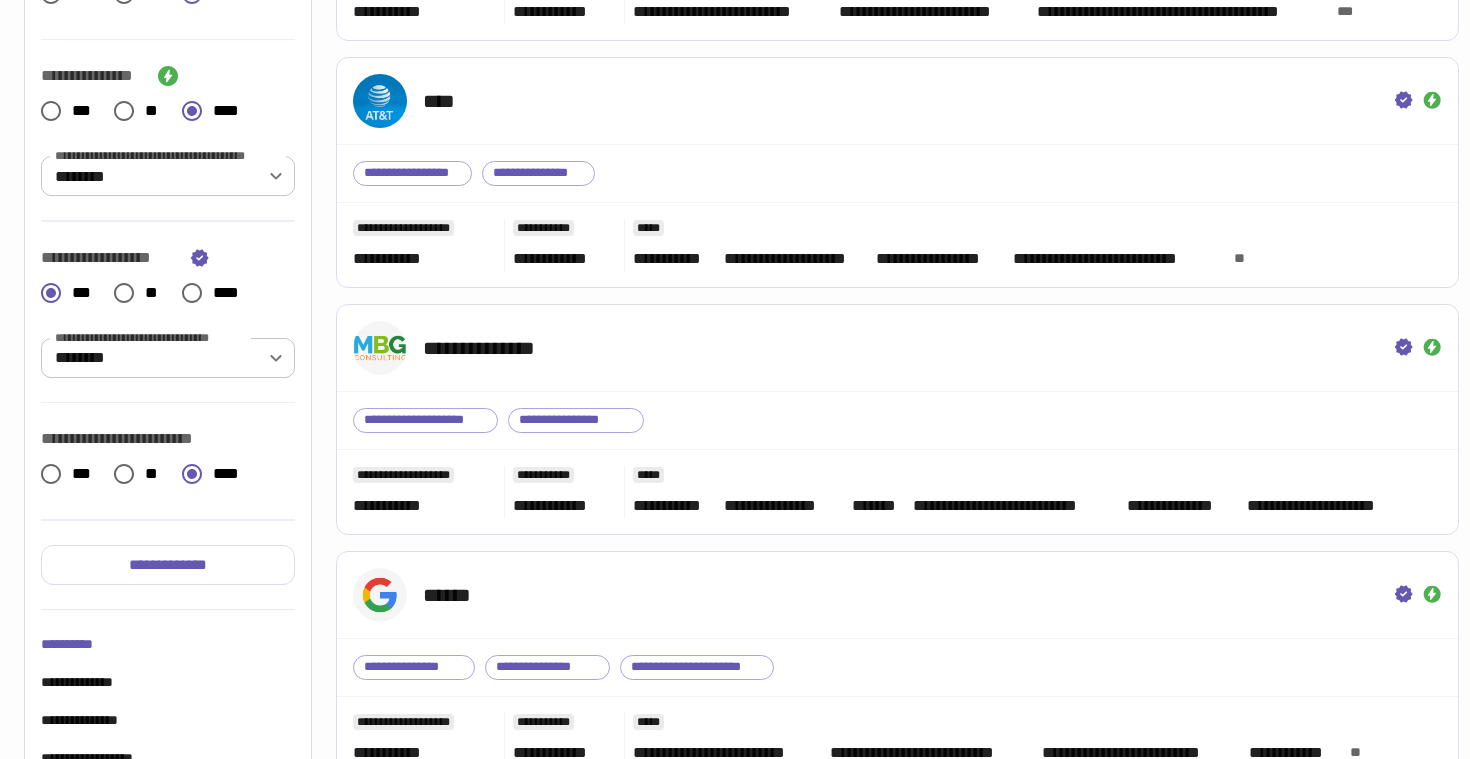 scroll, scrollTop: 0, scrollLeft: 0, axis: both 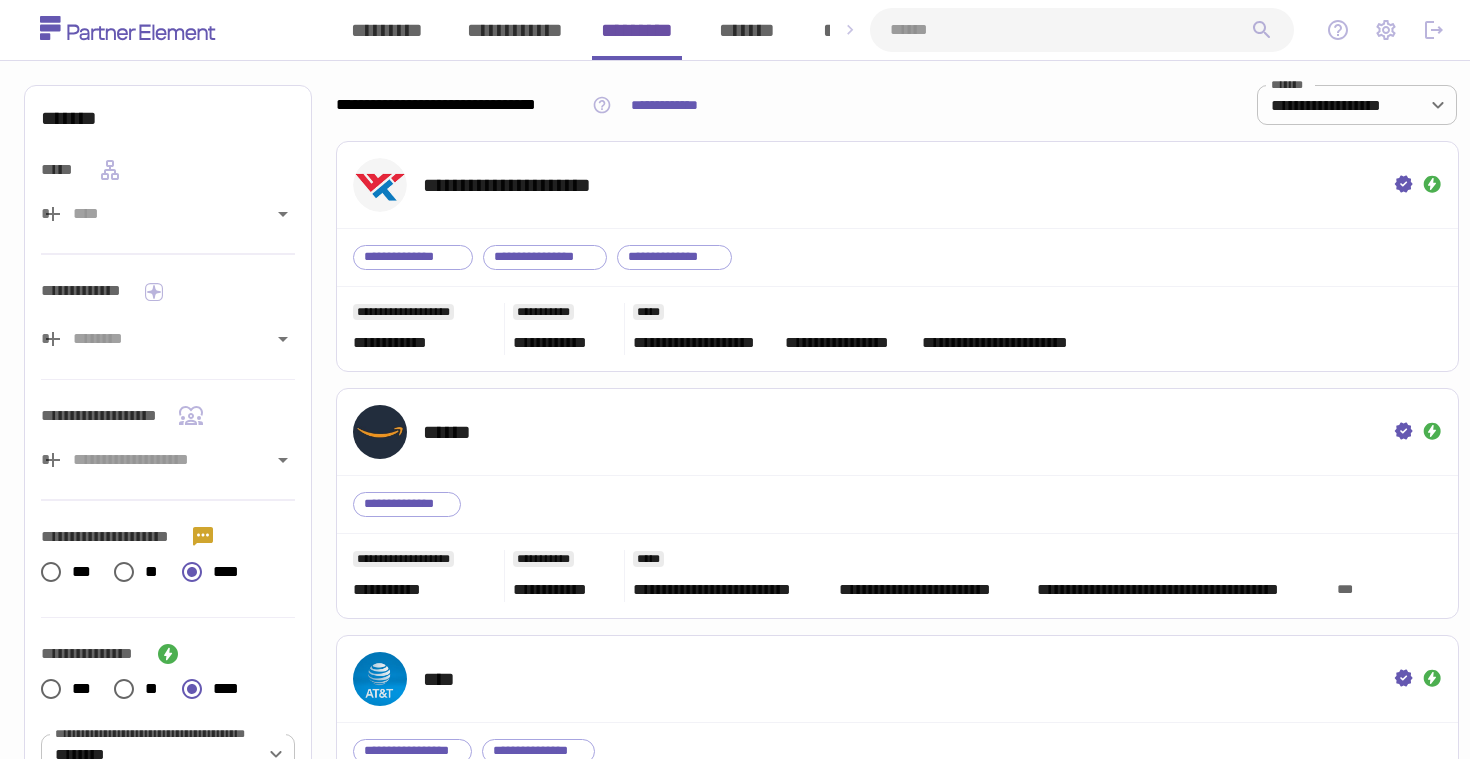 click 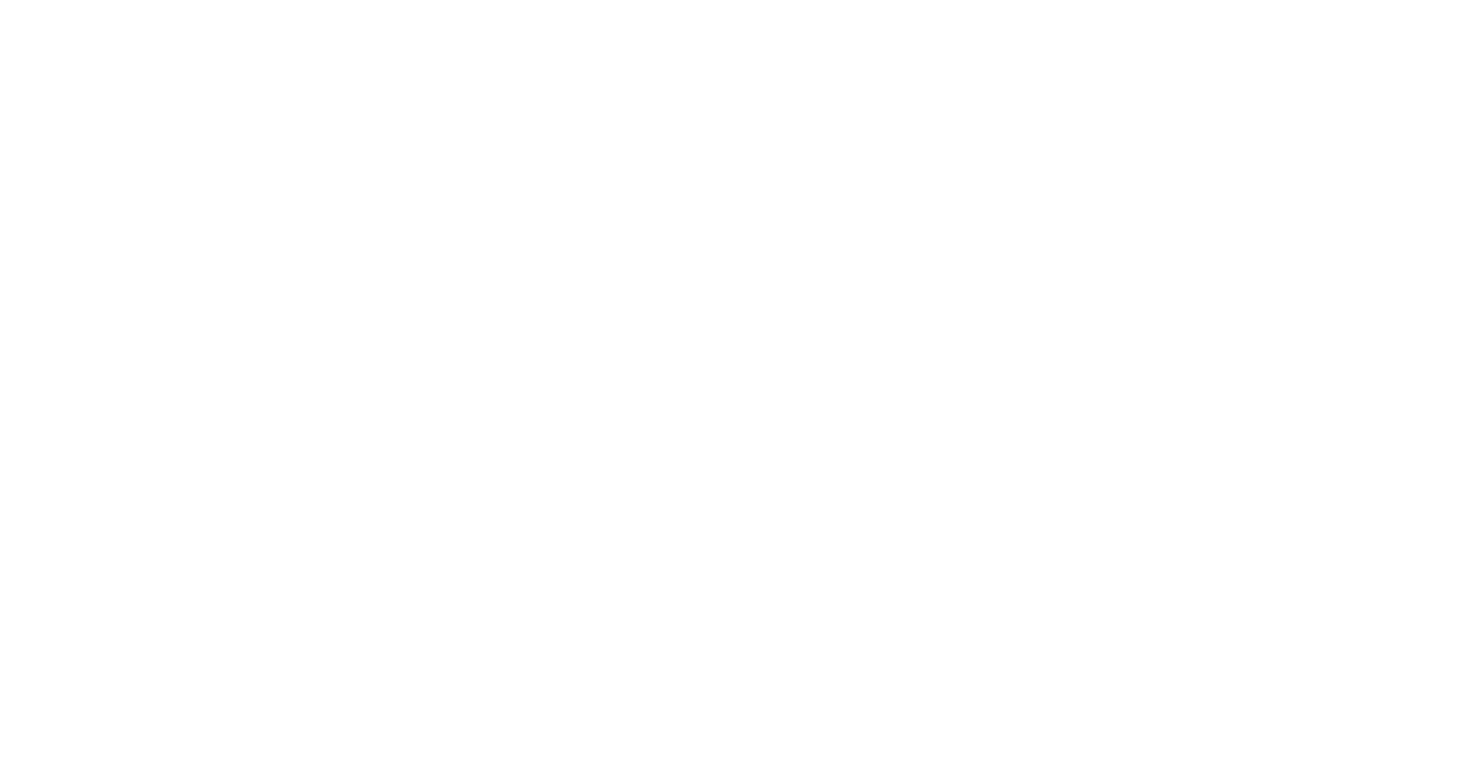 scroll, scrollTop: 0, scrollLeft: 0, axis: both 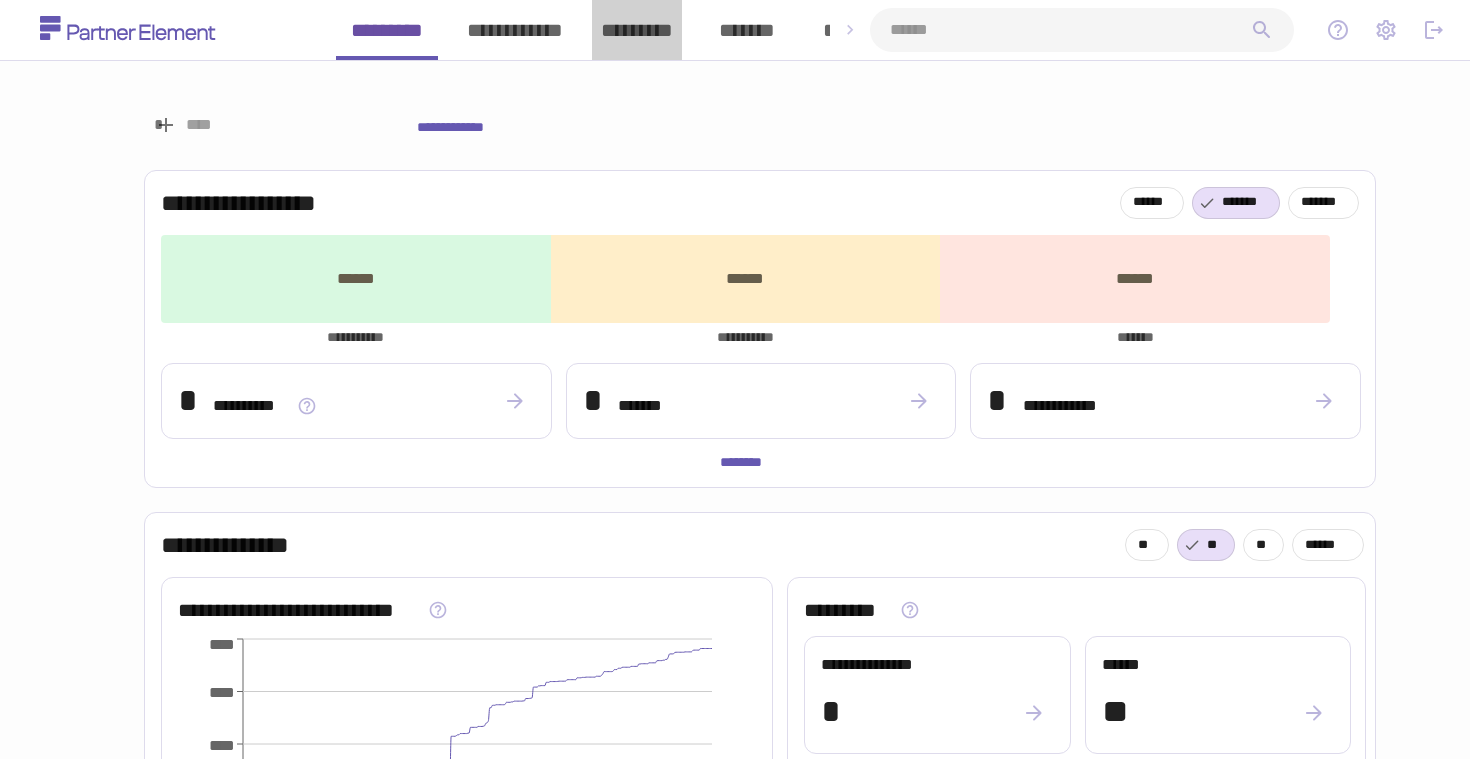 click on "*********" at bounding box center (637, 30) 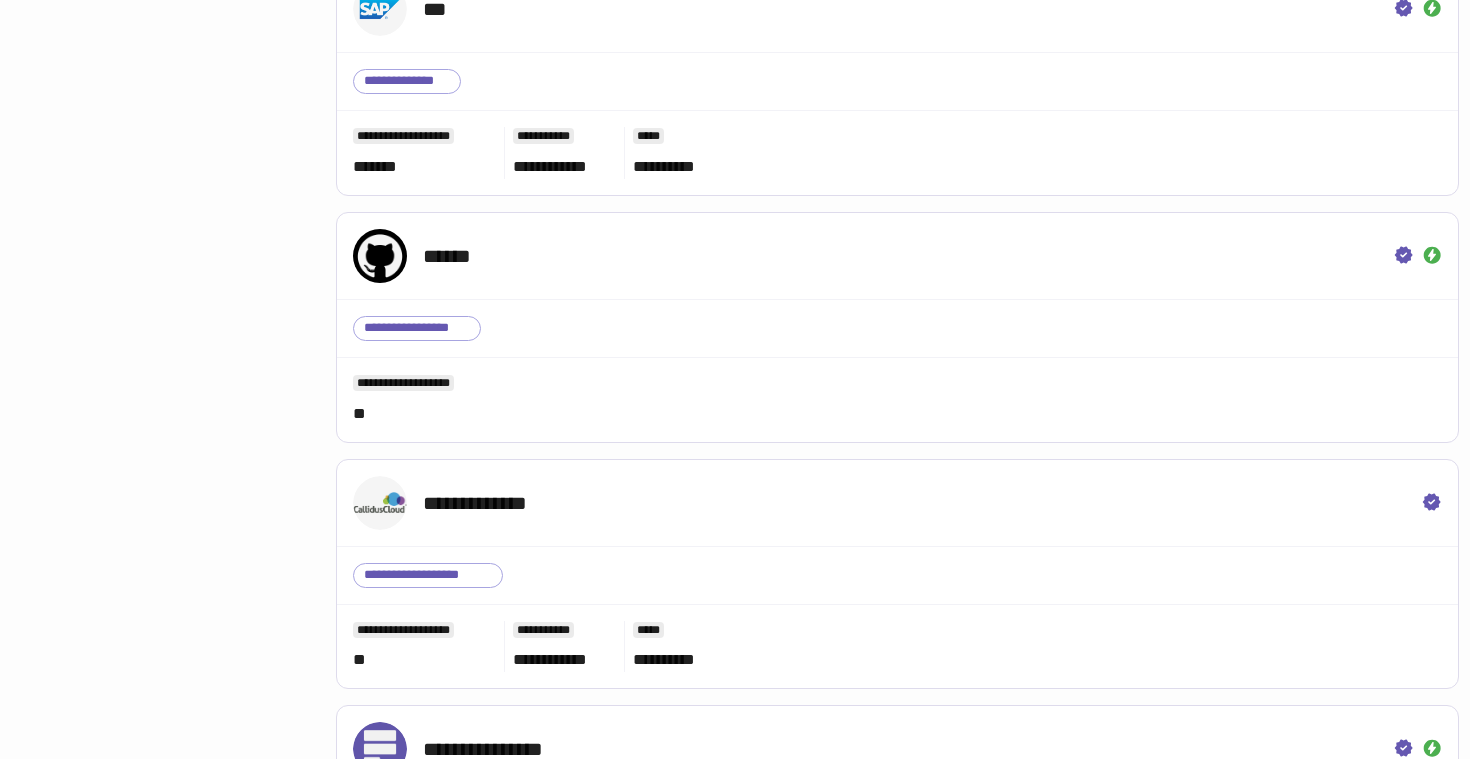 scroll, scrollTop: 3635, scrollLeft: 0, axis: vertical 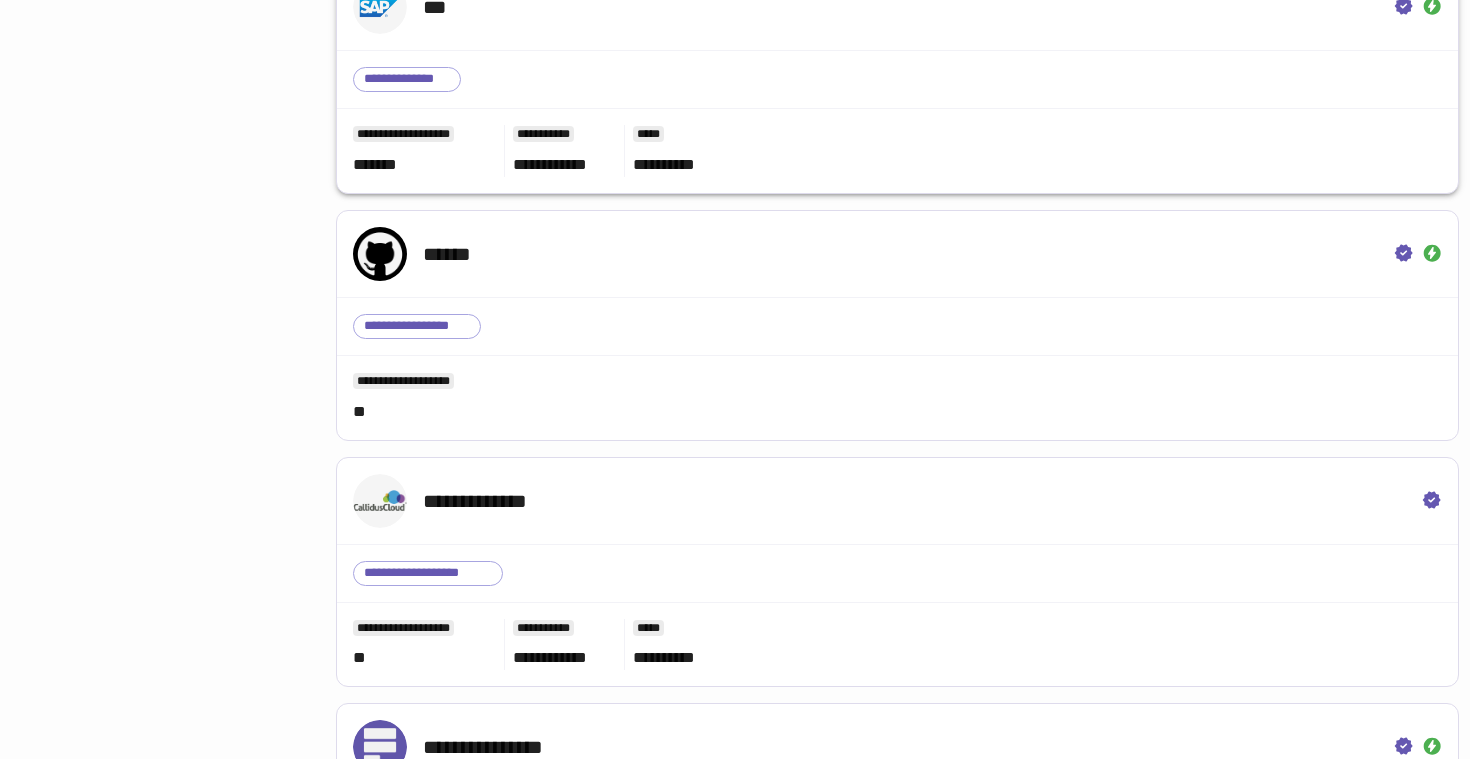 click on "**********" at bounding box center (897, 80) 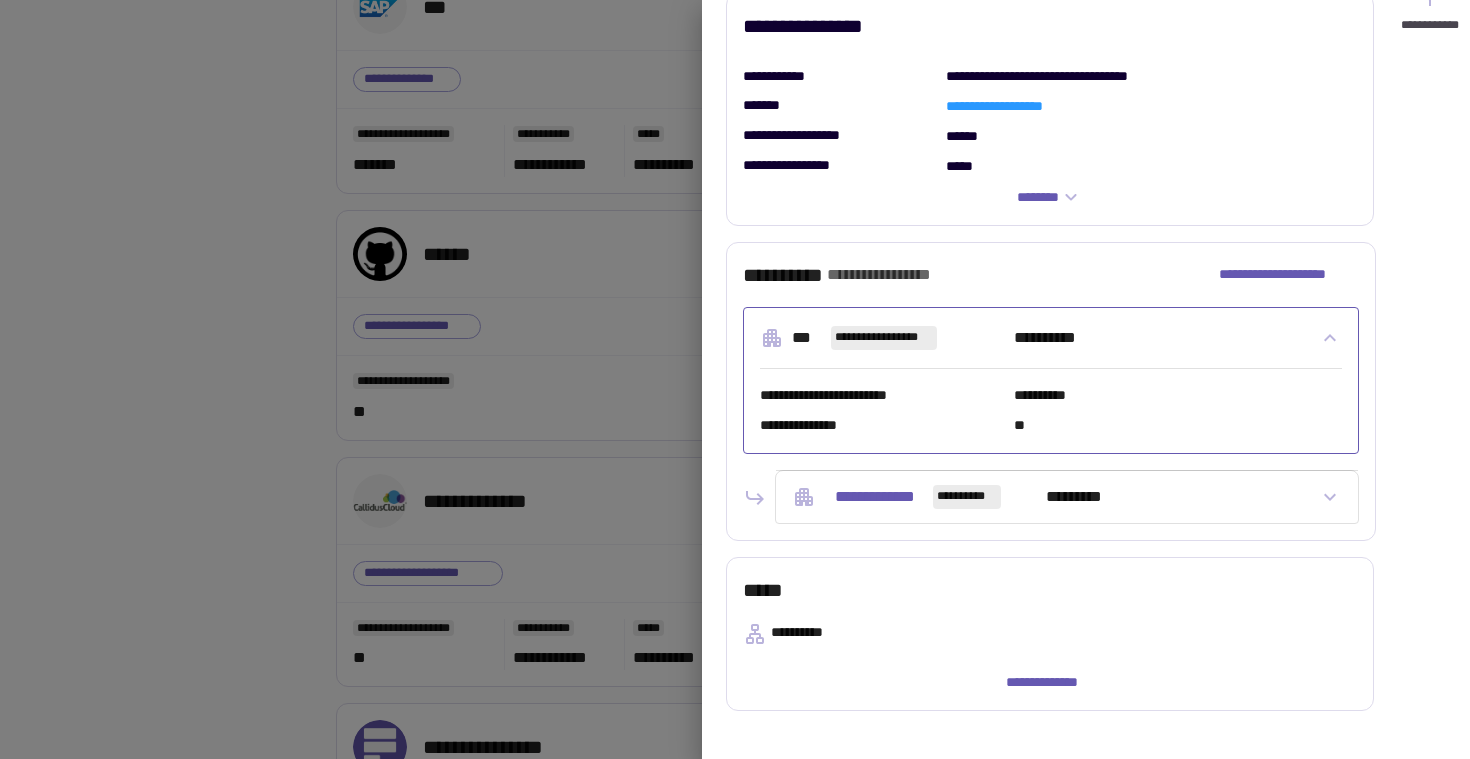 scroll, scrollTop: 438, scrollLeft: 0, axis: vertical 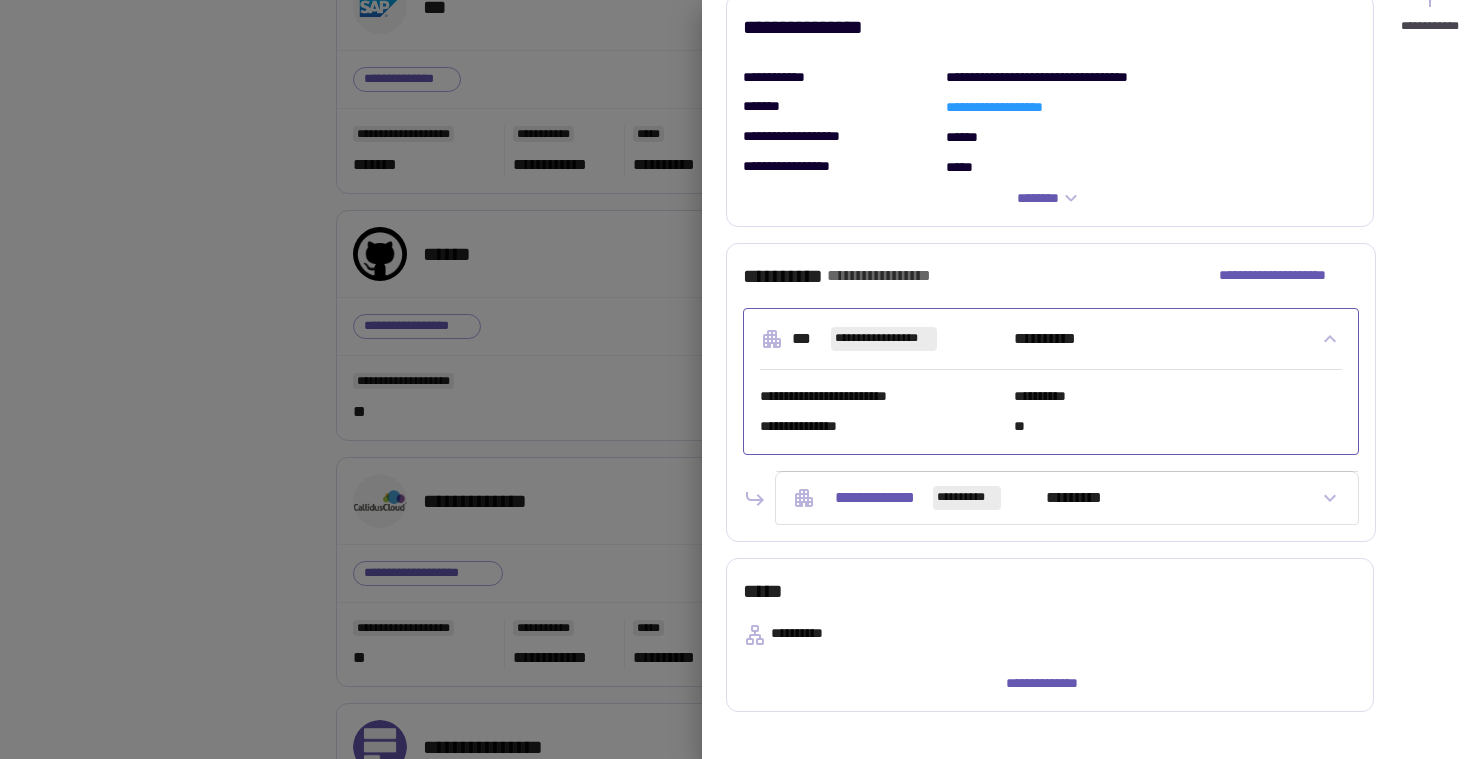 click on "**********" at bounding box center (1067, 498) 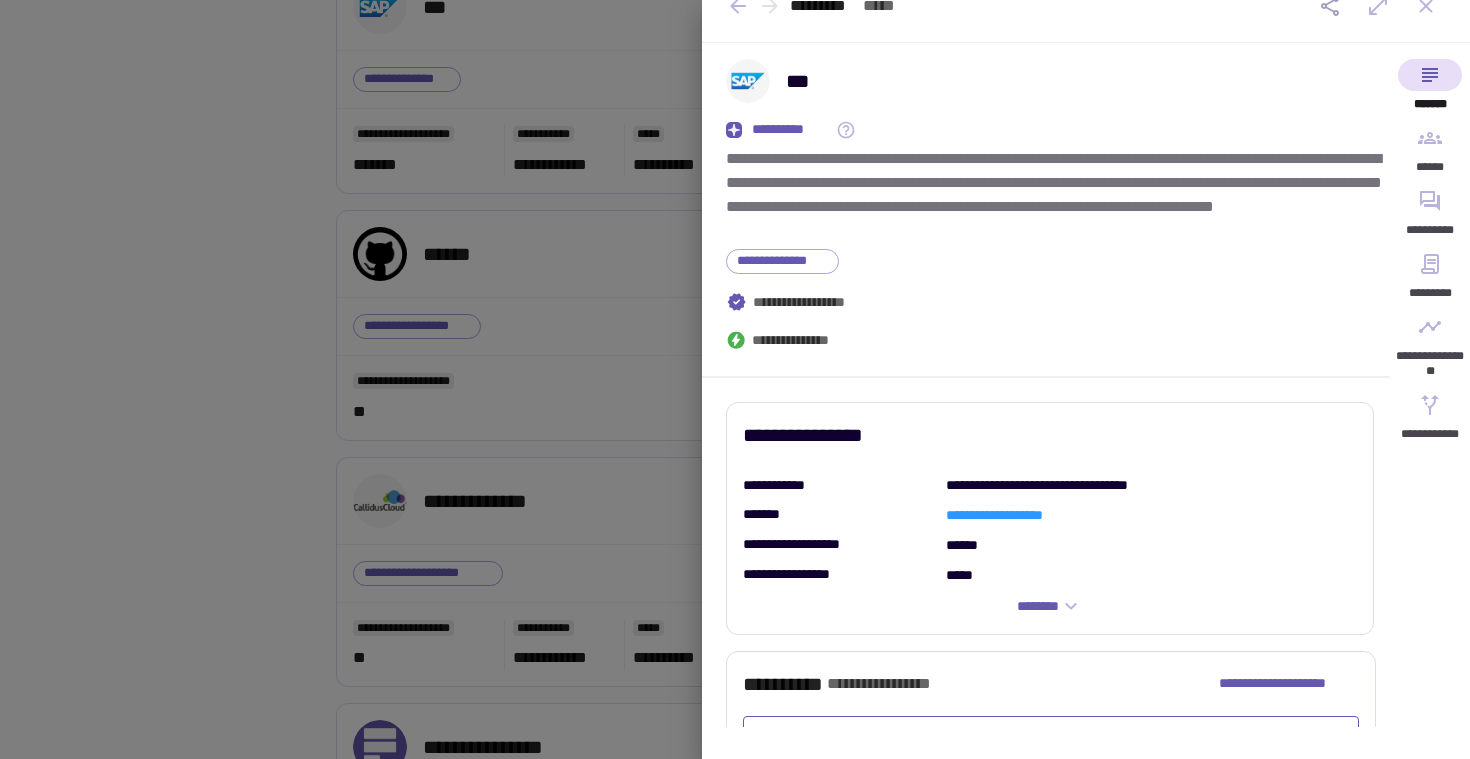 scroll, scrollTop: 0, scrollLeft: 0, axis: both 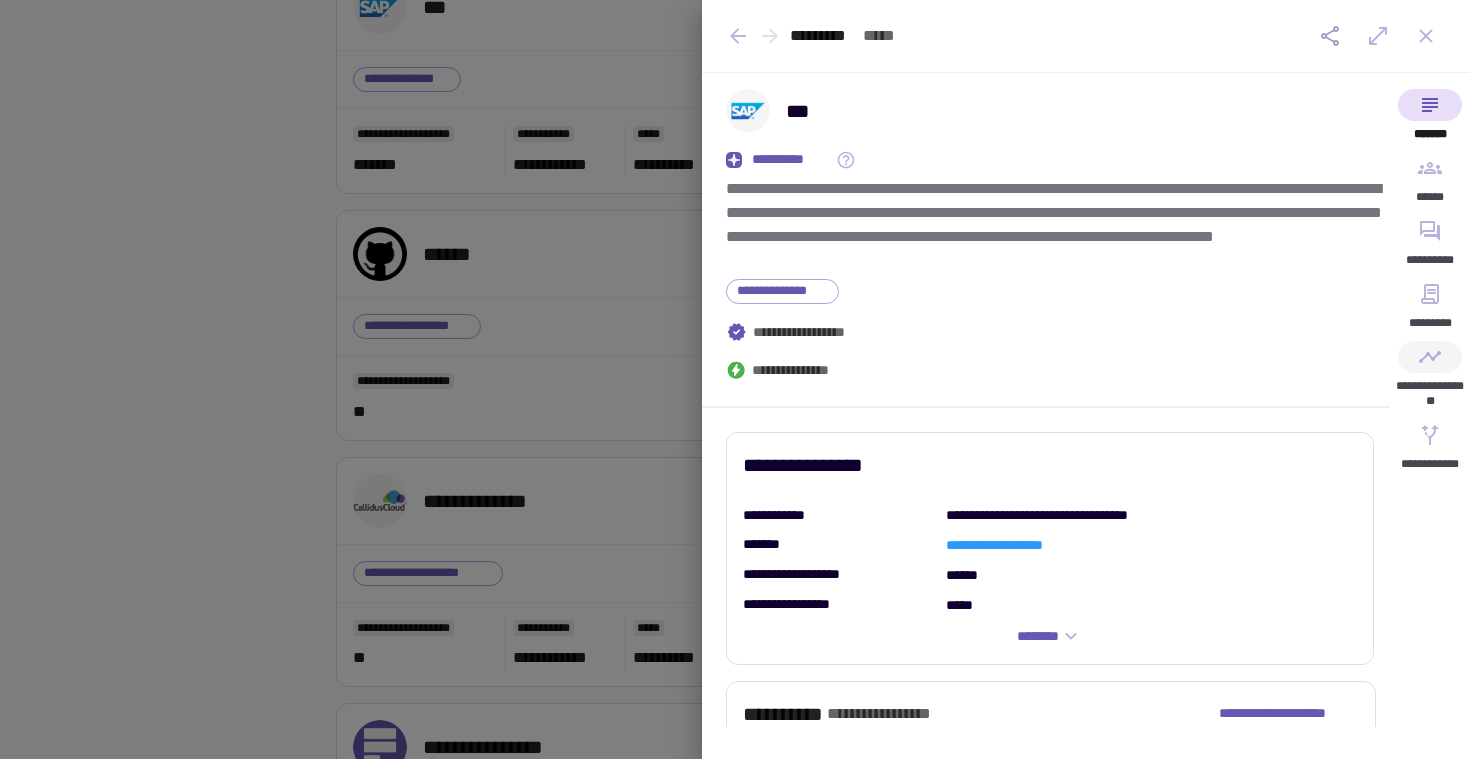 click 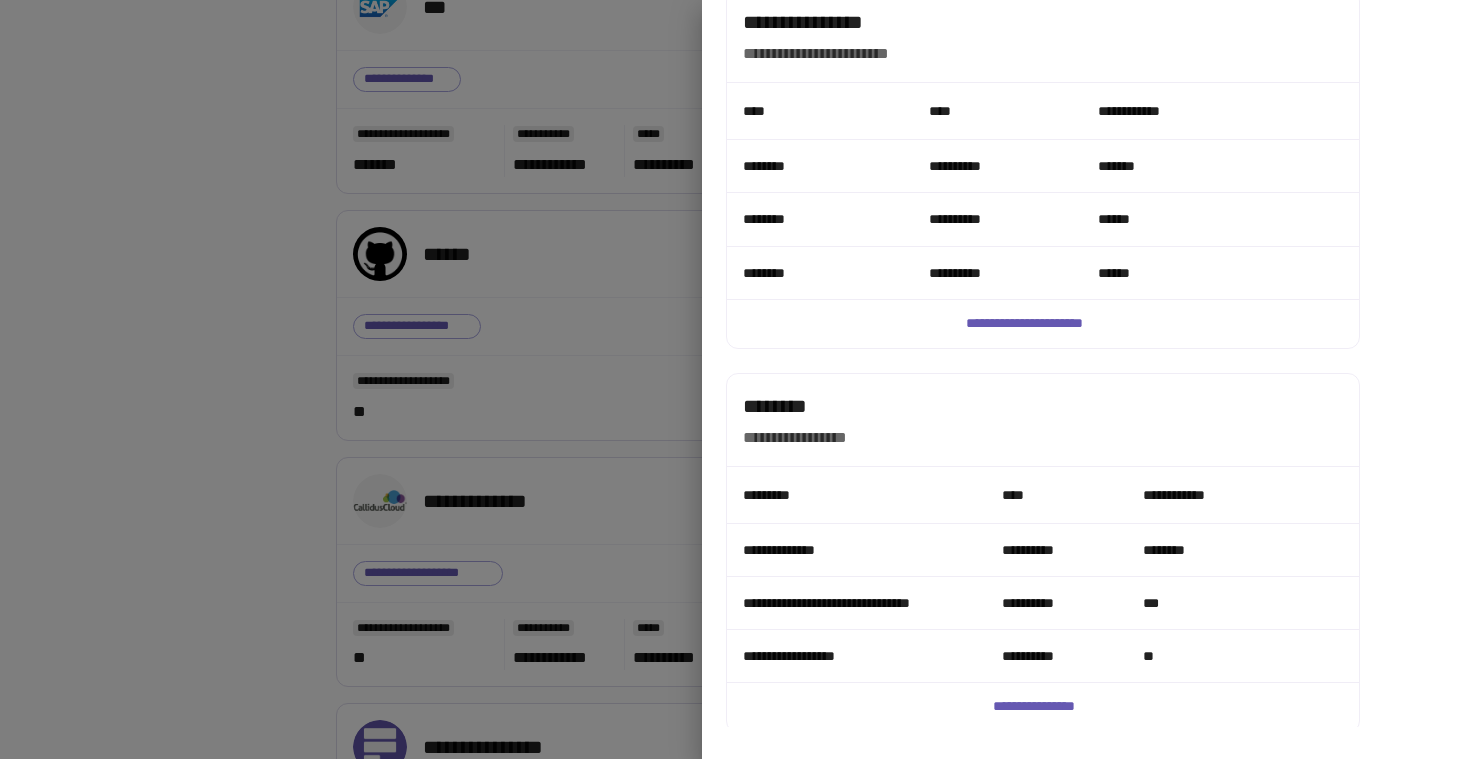 scroll, scrollTop: 1895, scrollLeft: 0, axis: vertical 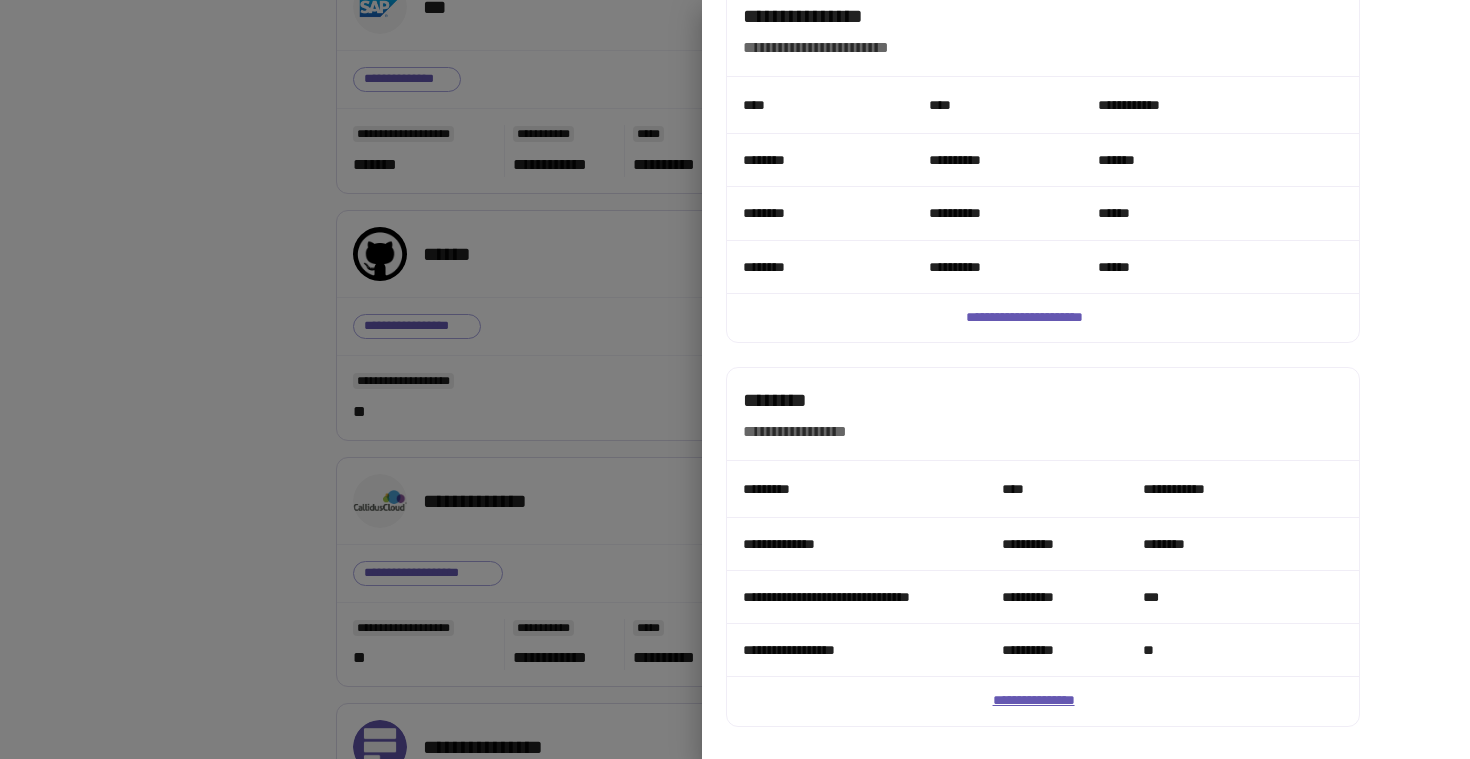 click on "**********" at bounding box center (1043, 701) 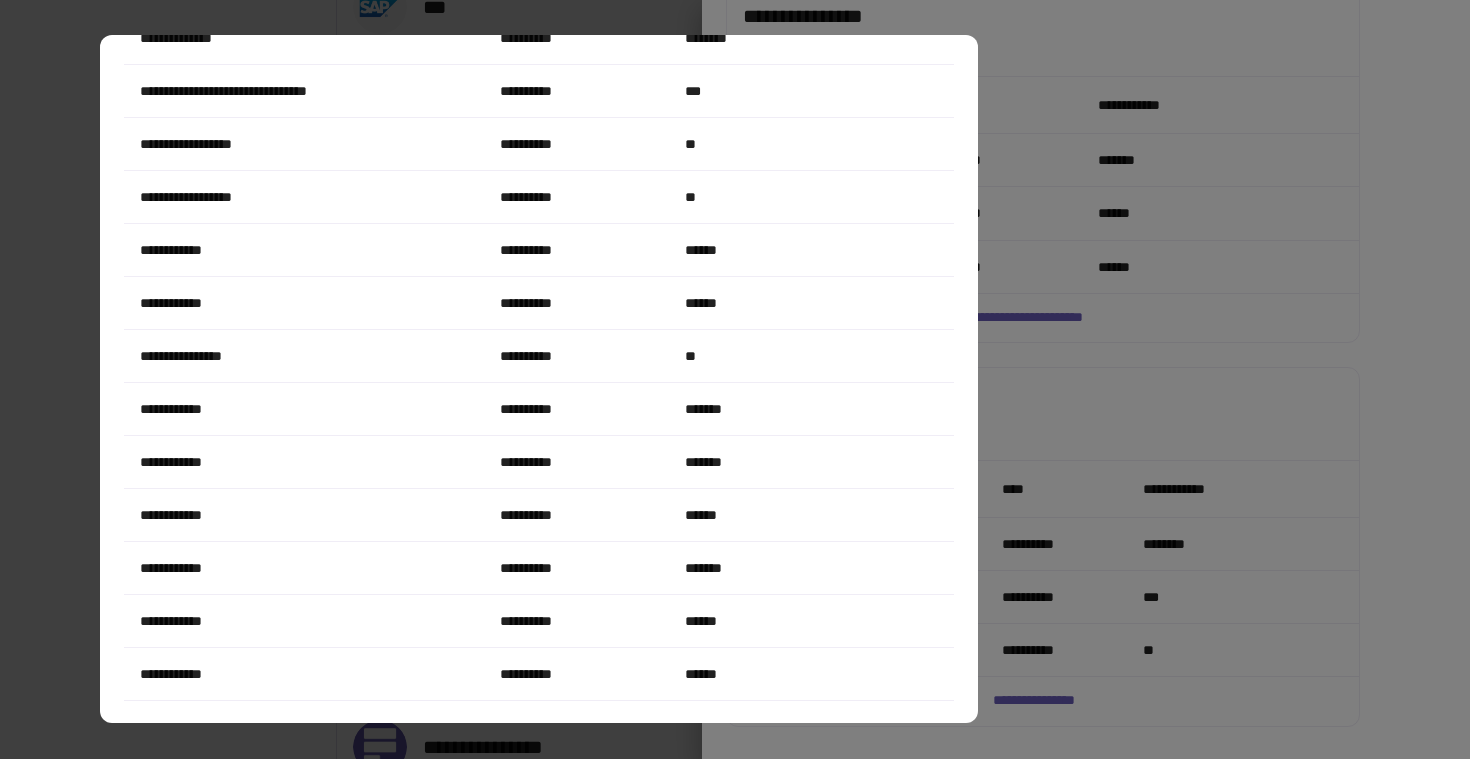 scroll, scrollTop: 300, scrollLeft: 0, axis: vertical 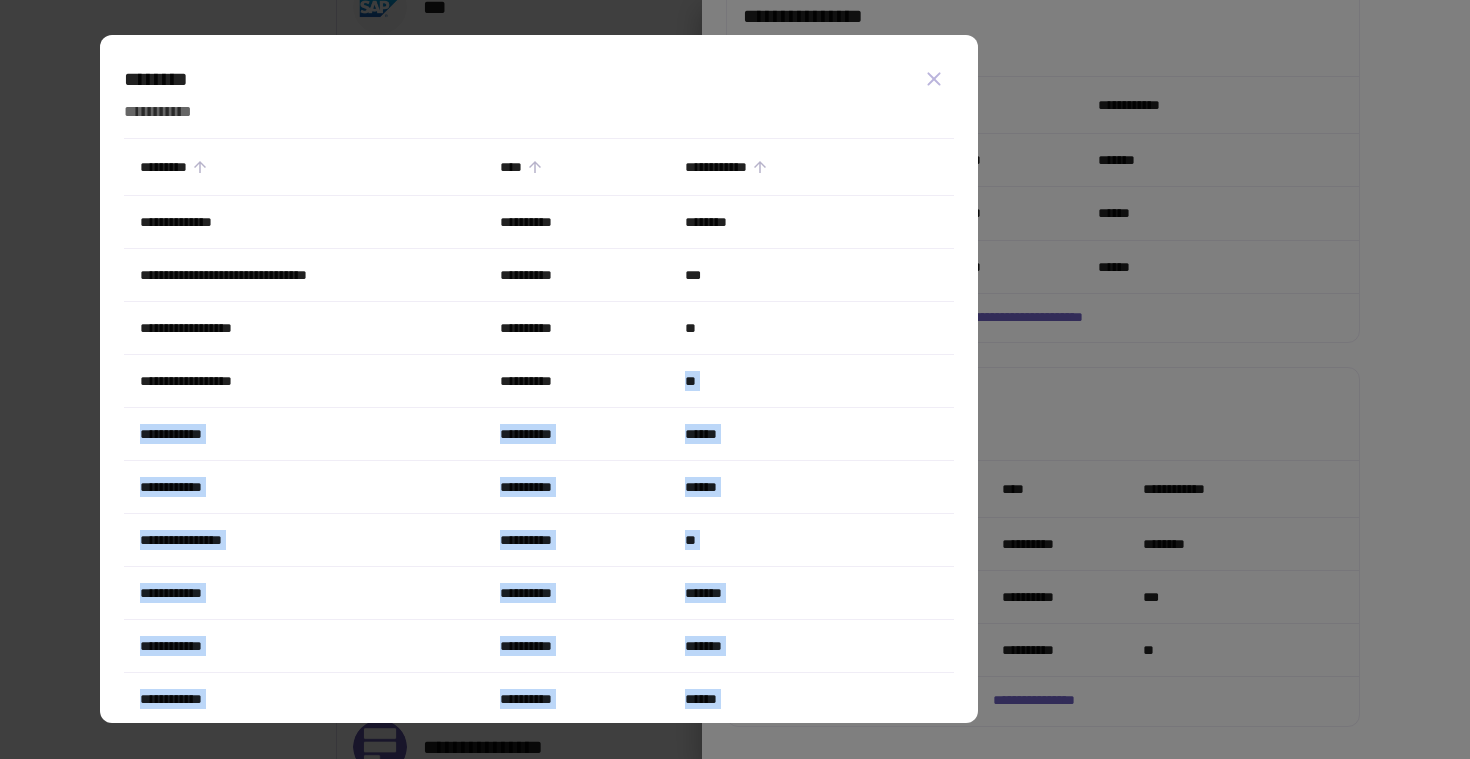 drag, startPoint x: 747, startPoint y: 673, endPoint x: 640, endPoint y: 389, distance: 303.48807 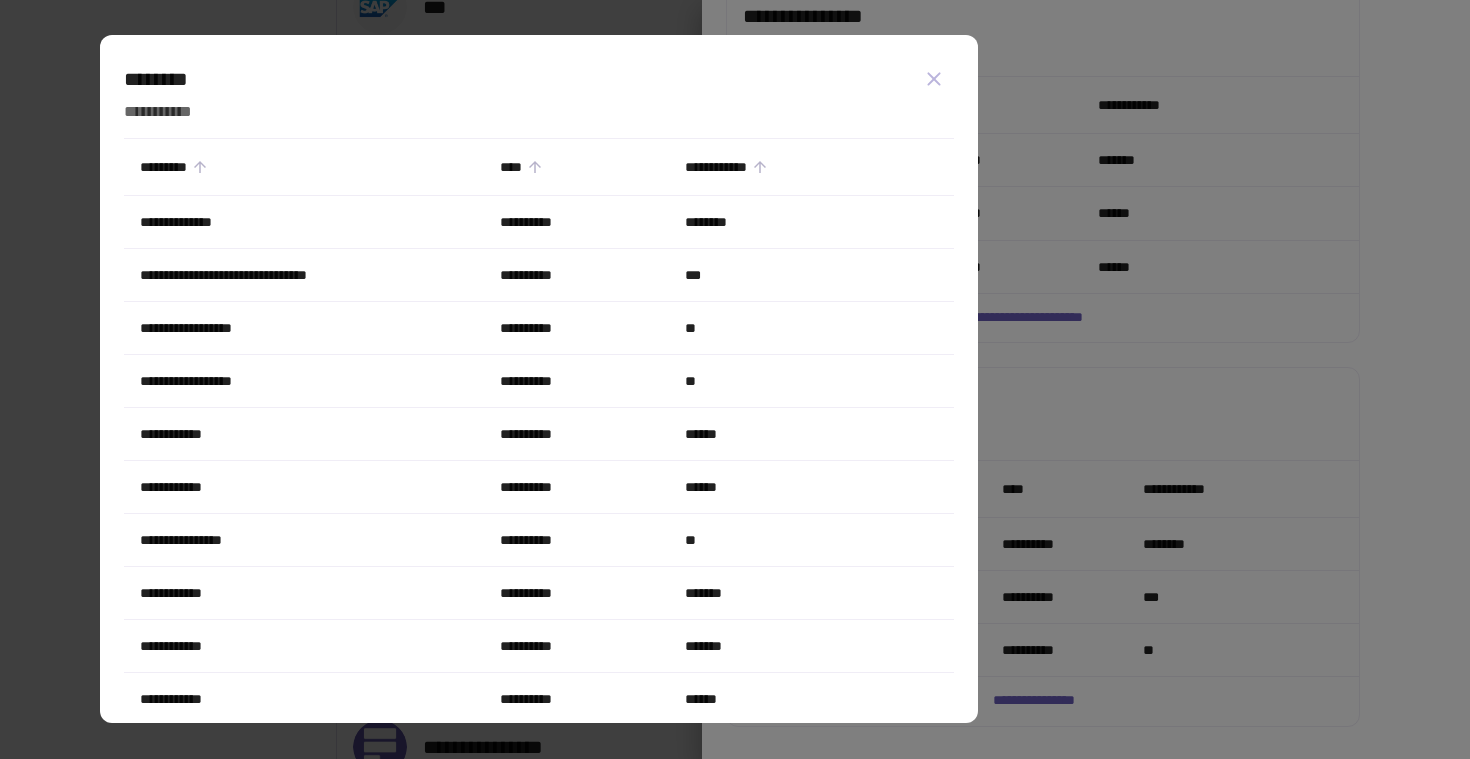 click on "**********" at bounding box center (577, 328) 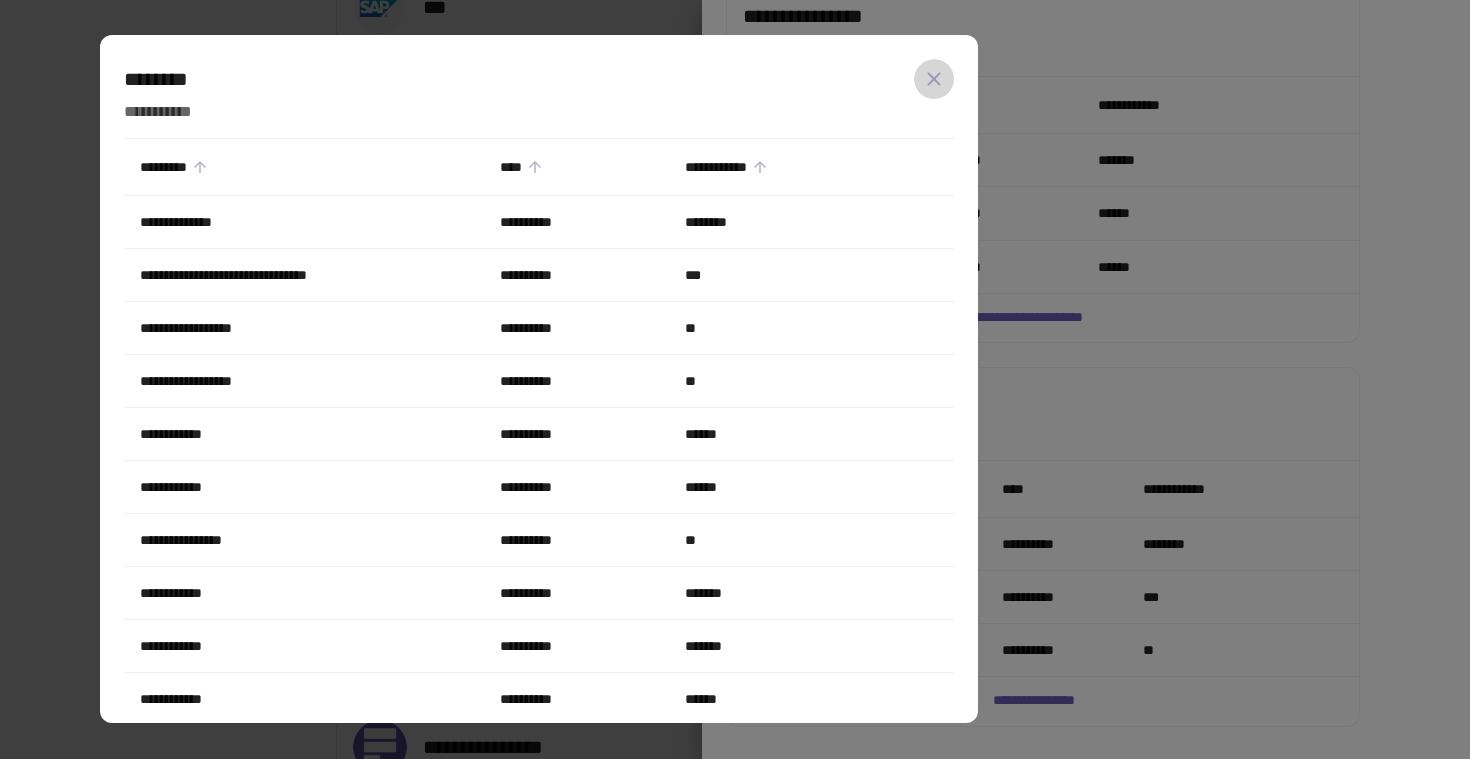 click 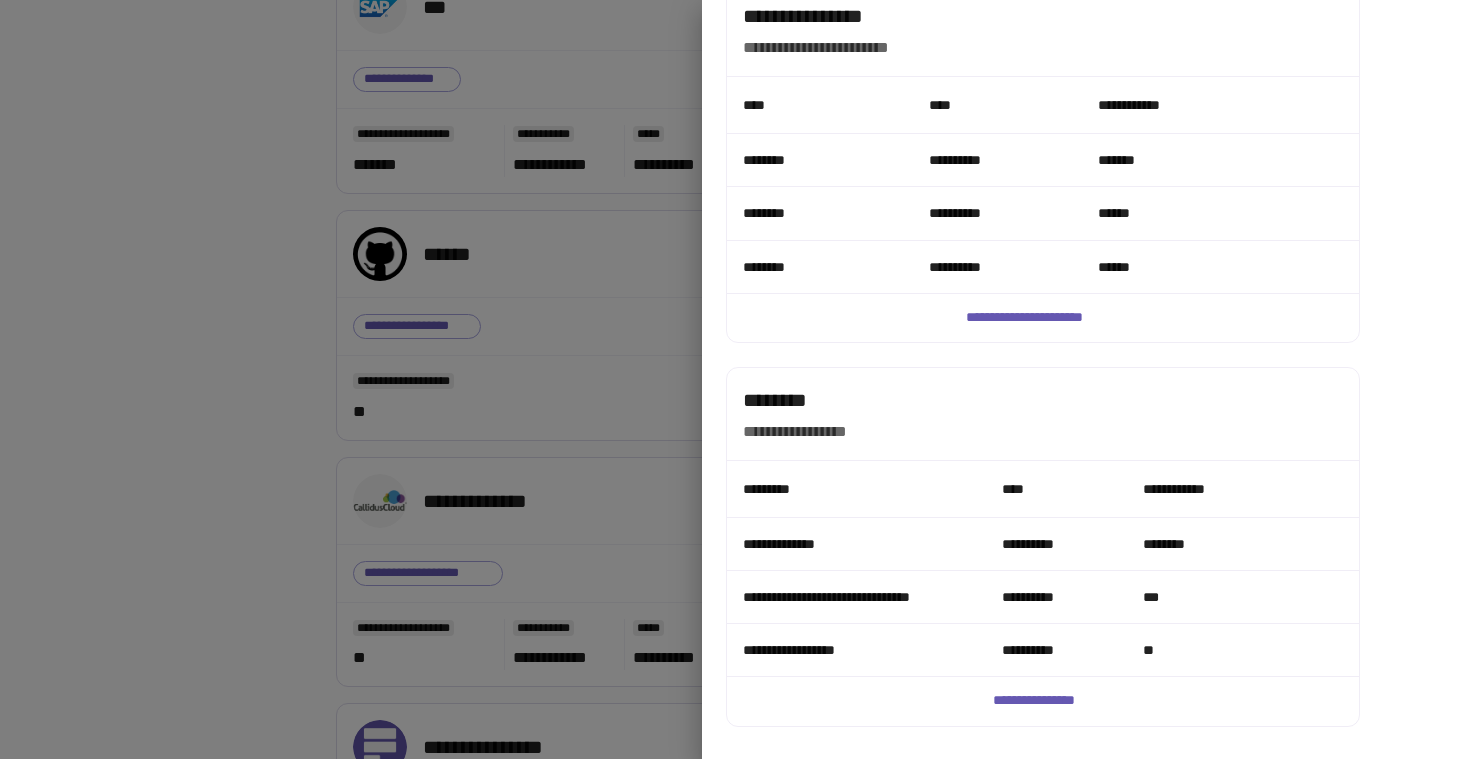 drag, startPoint x: 865, startPoint y: 512, endPoint x: 759, endPoint y: 515, distance: 106.04244 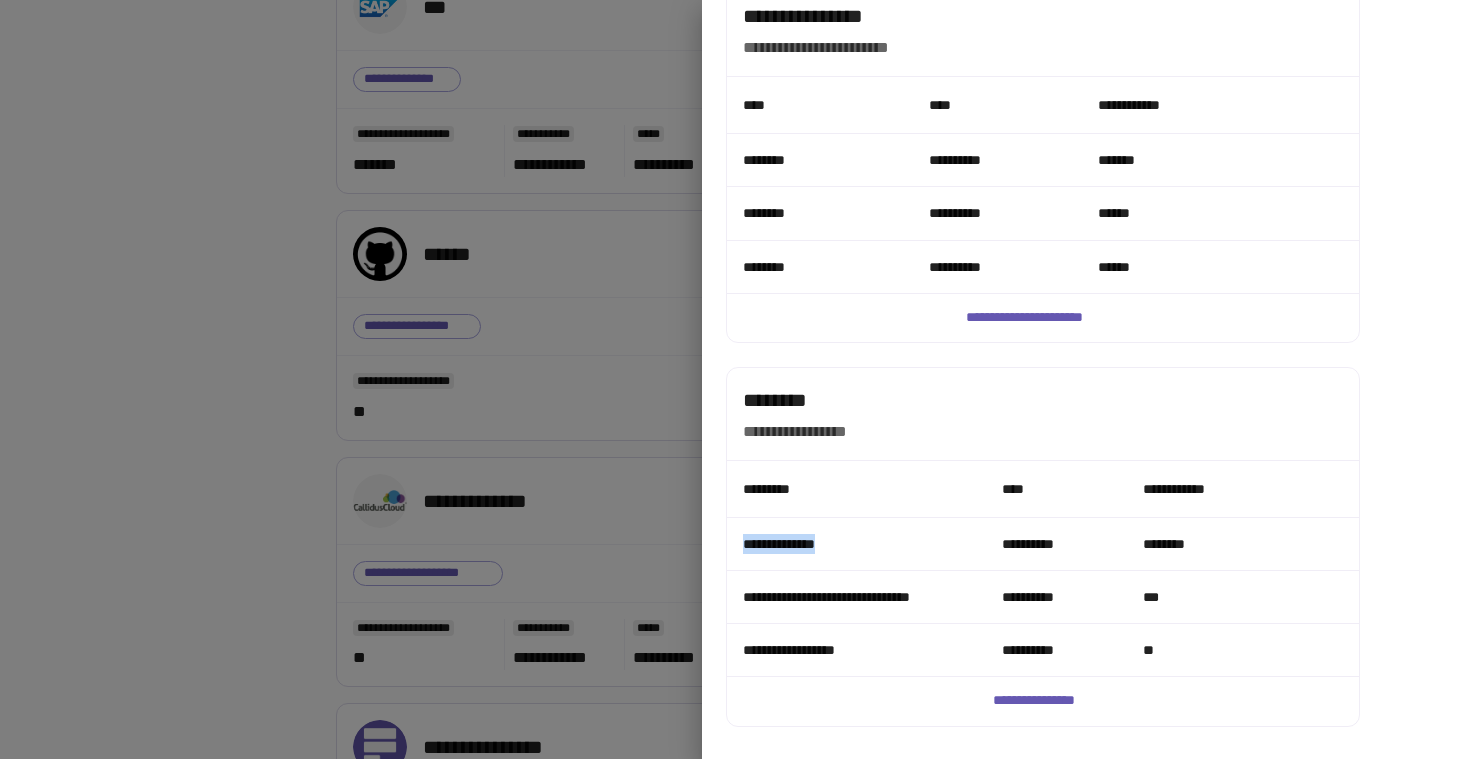 drag, startPoint x: 856, startPoint y: 519, endPoint x: 735, endPoint y: 522, distance: 121.037186 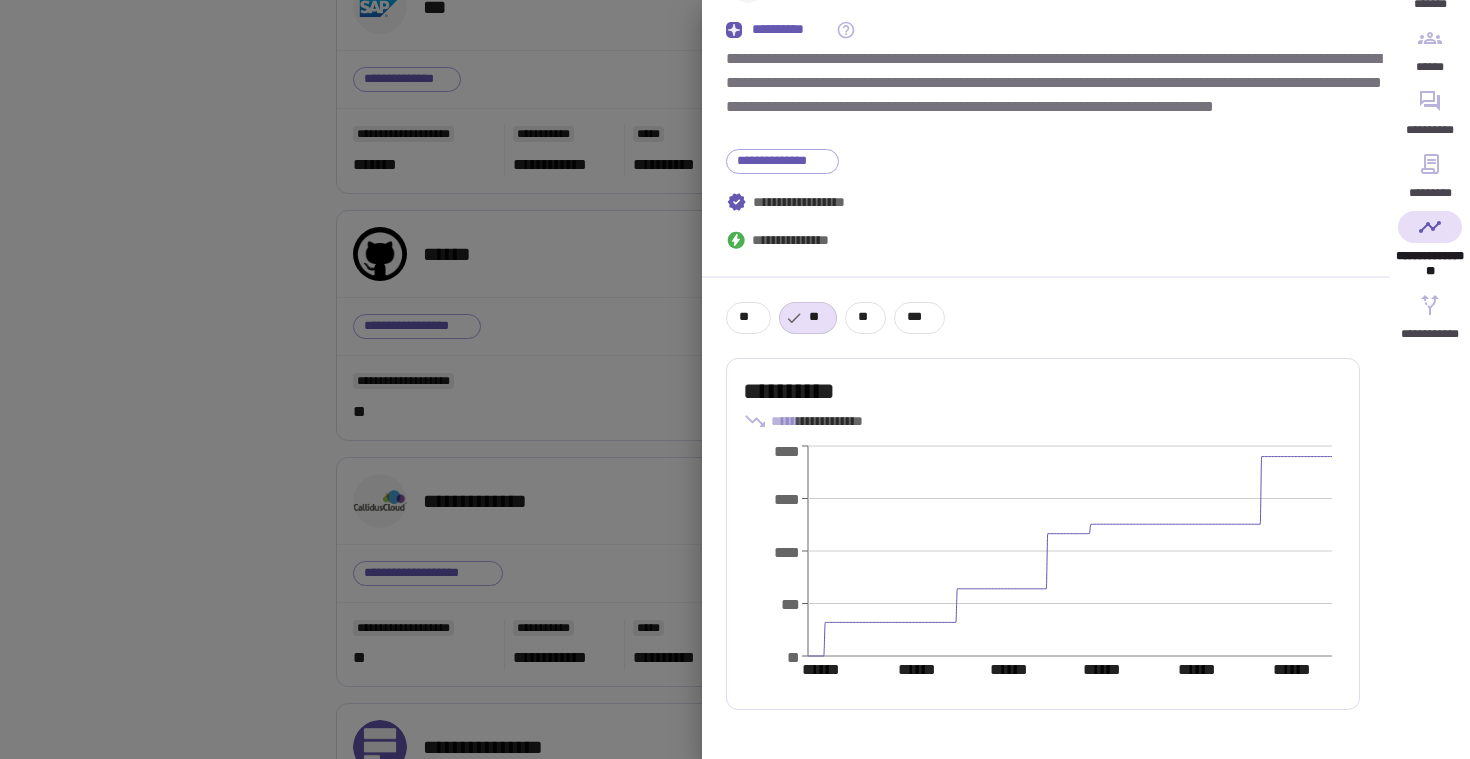 scroll, scrollTop: 0, scrollLeft: 0, axis: both 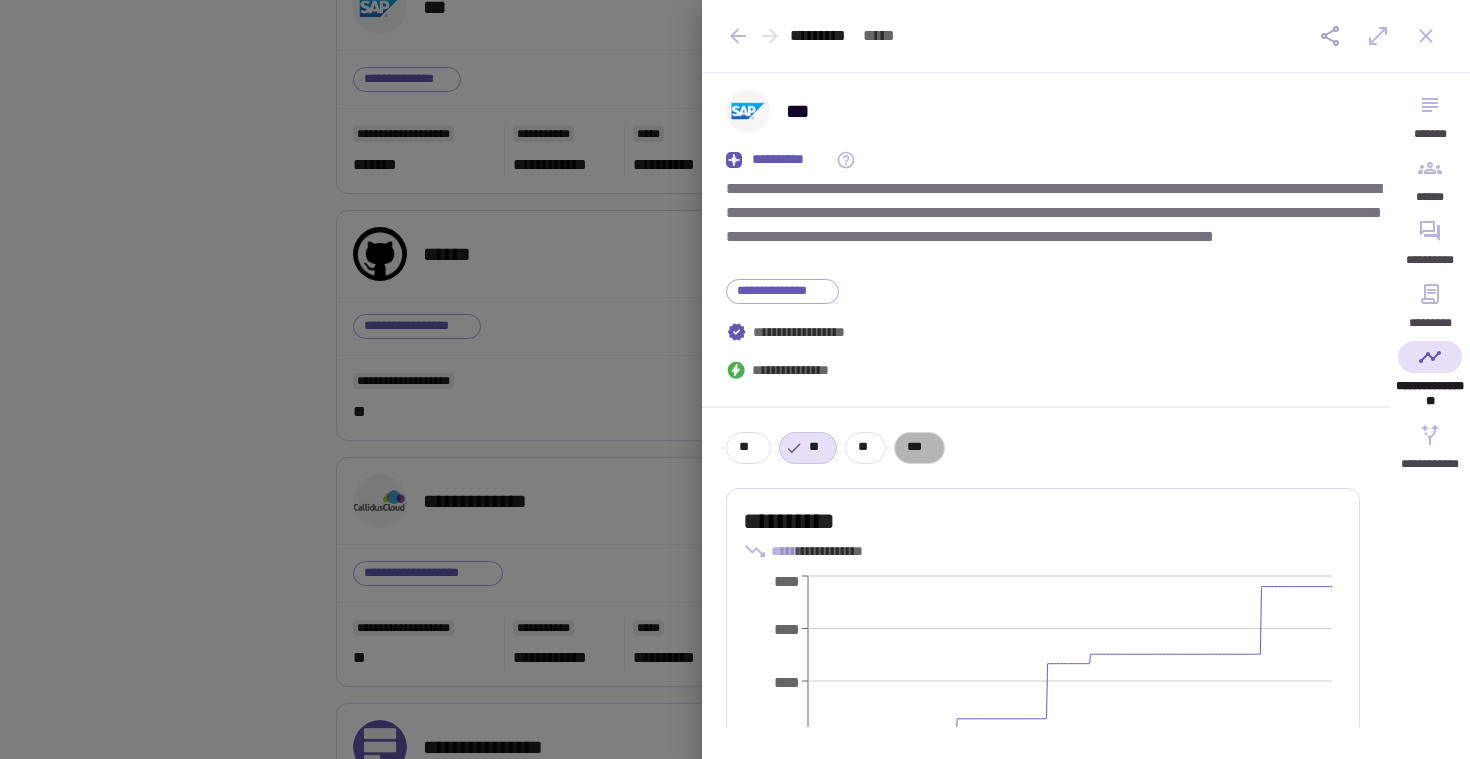 click on "***" at bounding box center (919, 447) 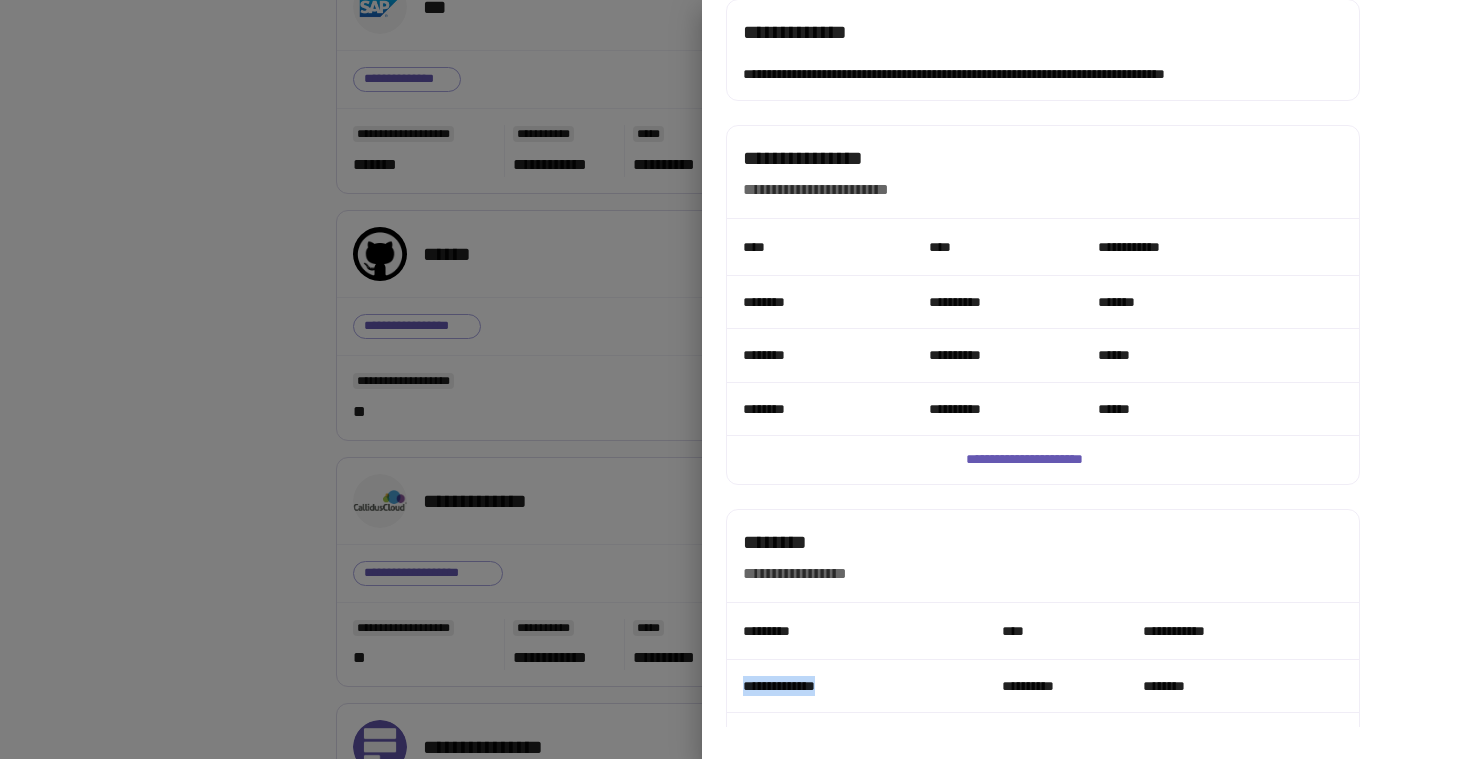 scroll, scrollTop: 1895, scrollLeft: 0, axis: vertical 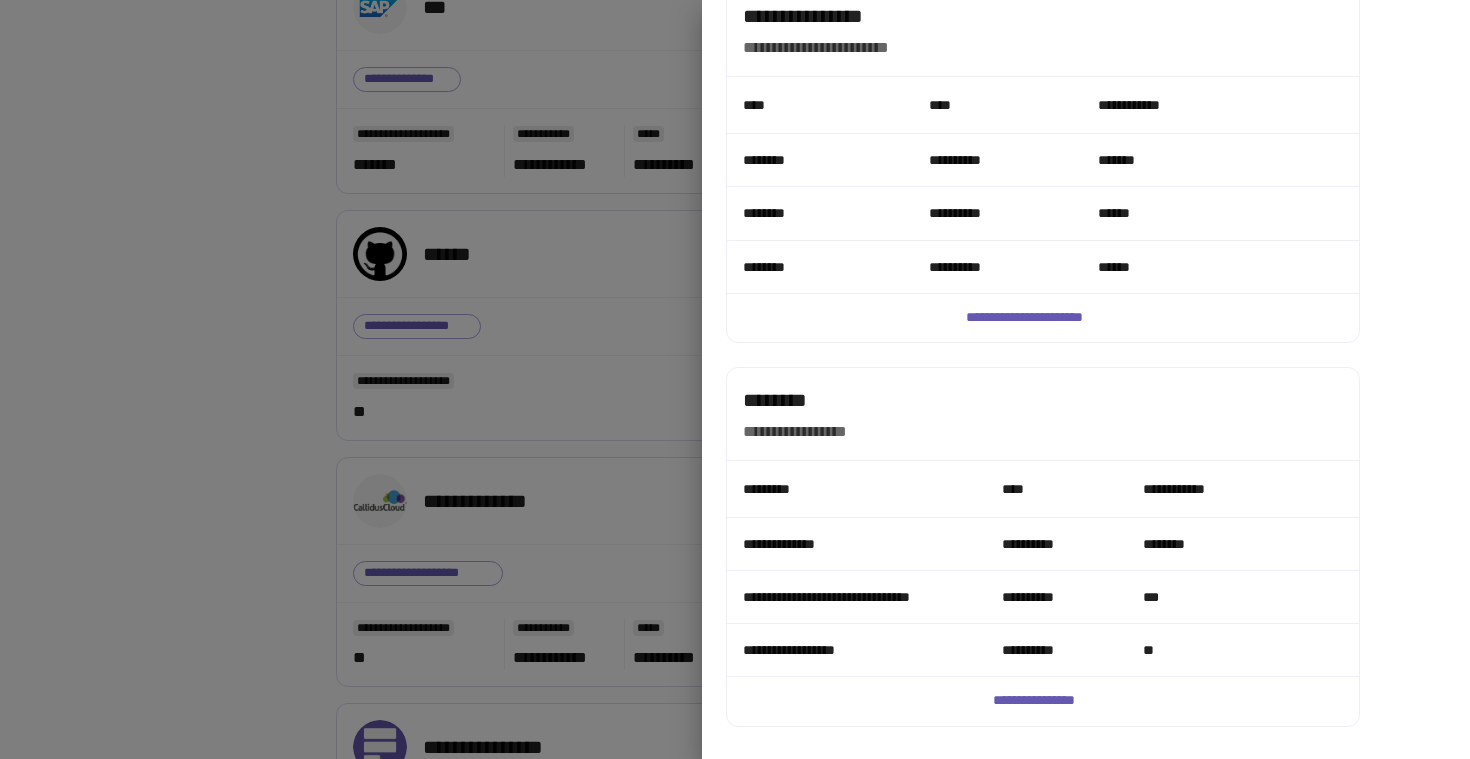 click at bounding box center (735, 379) 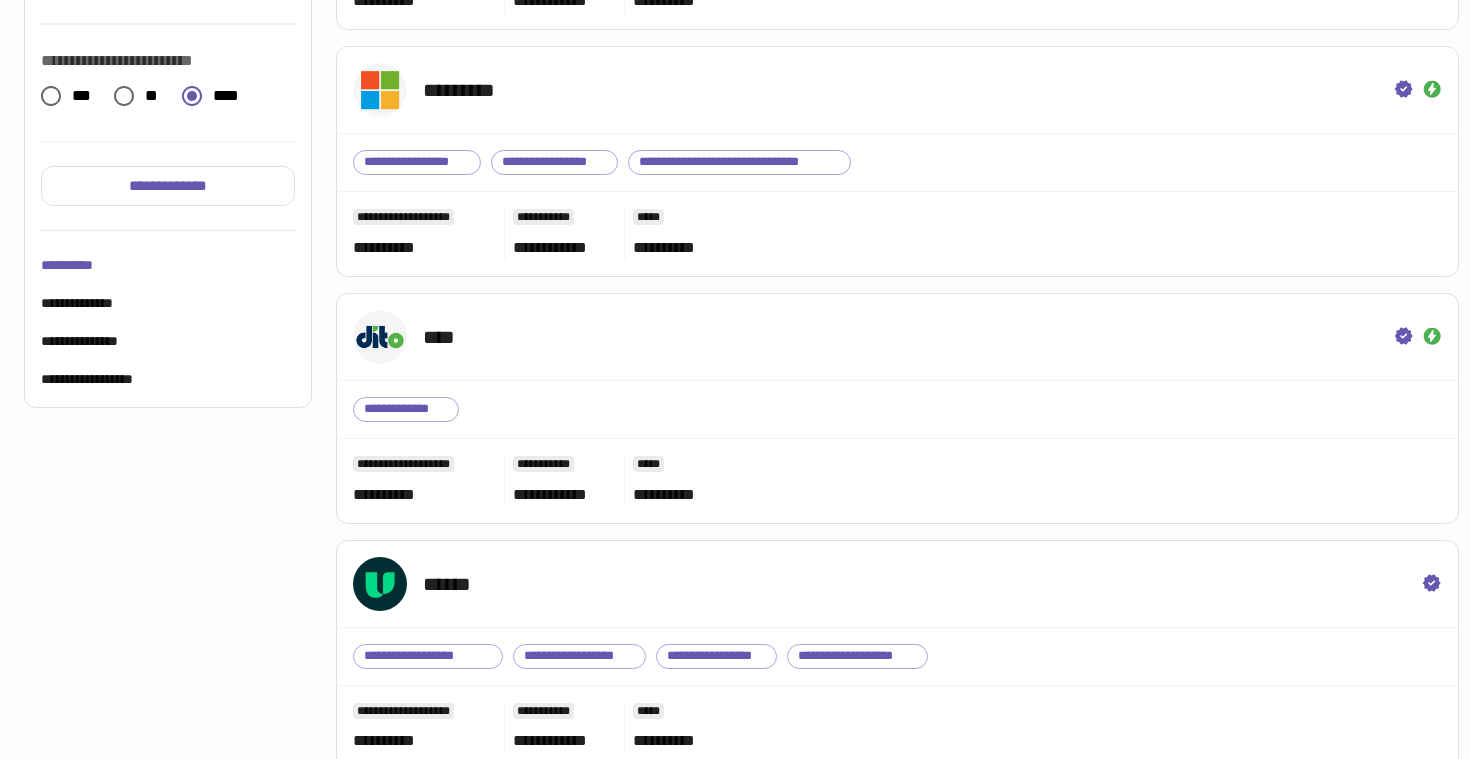scroll, scrollTop: 0, scrollLeft: 0, axis: both 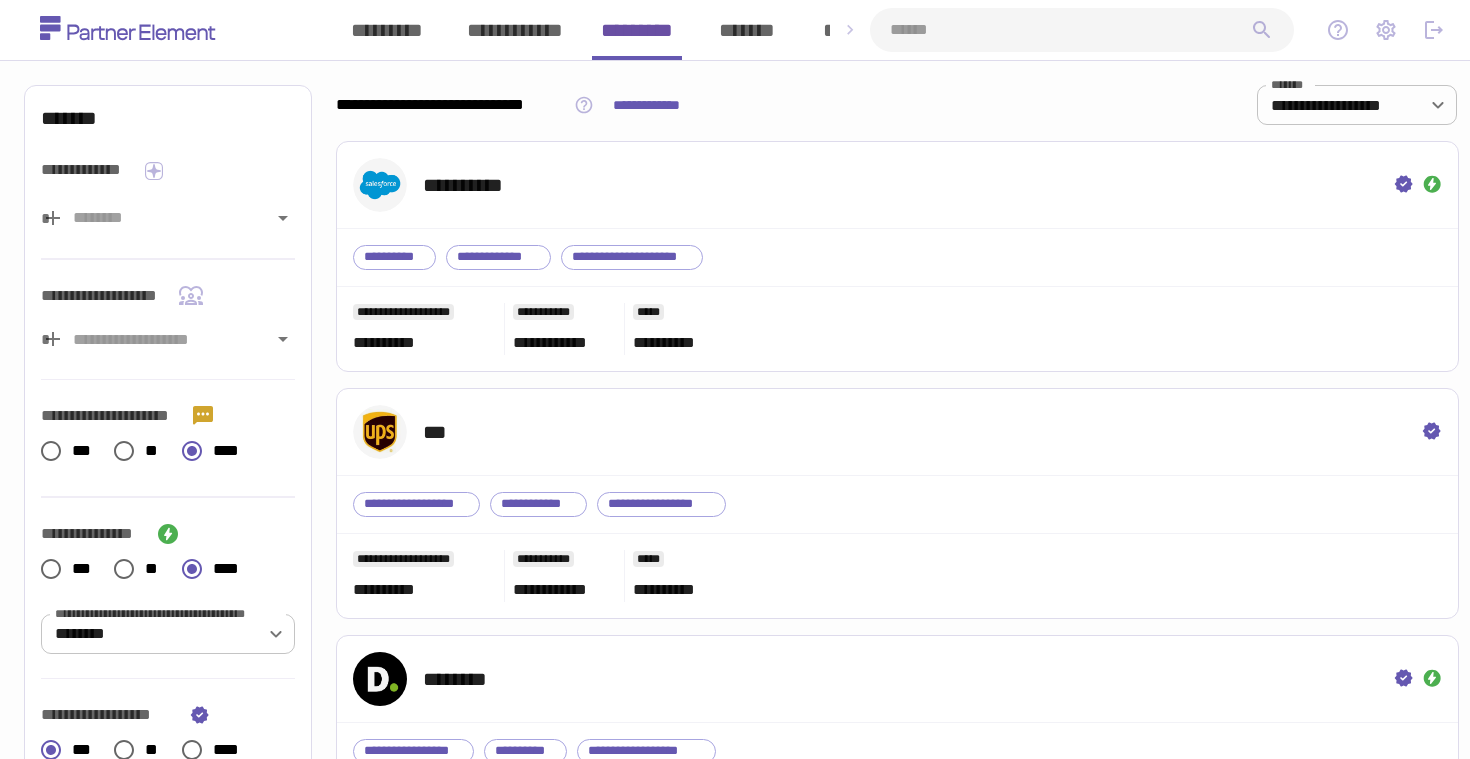 click at bounding box center [1070, 30] 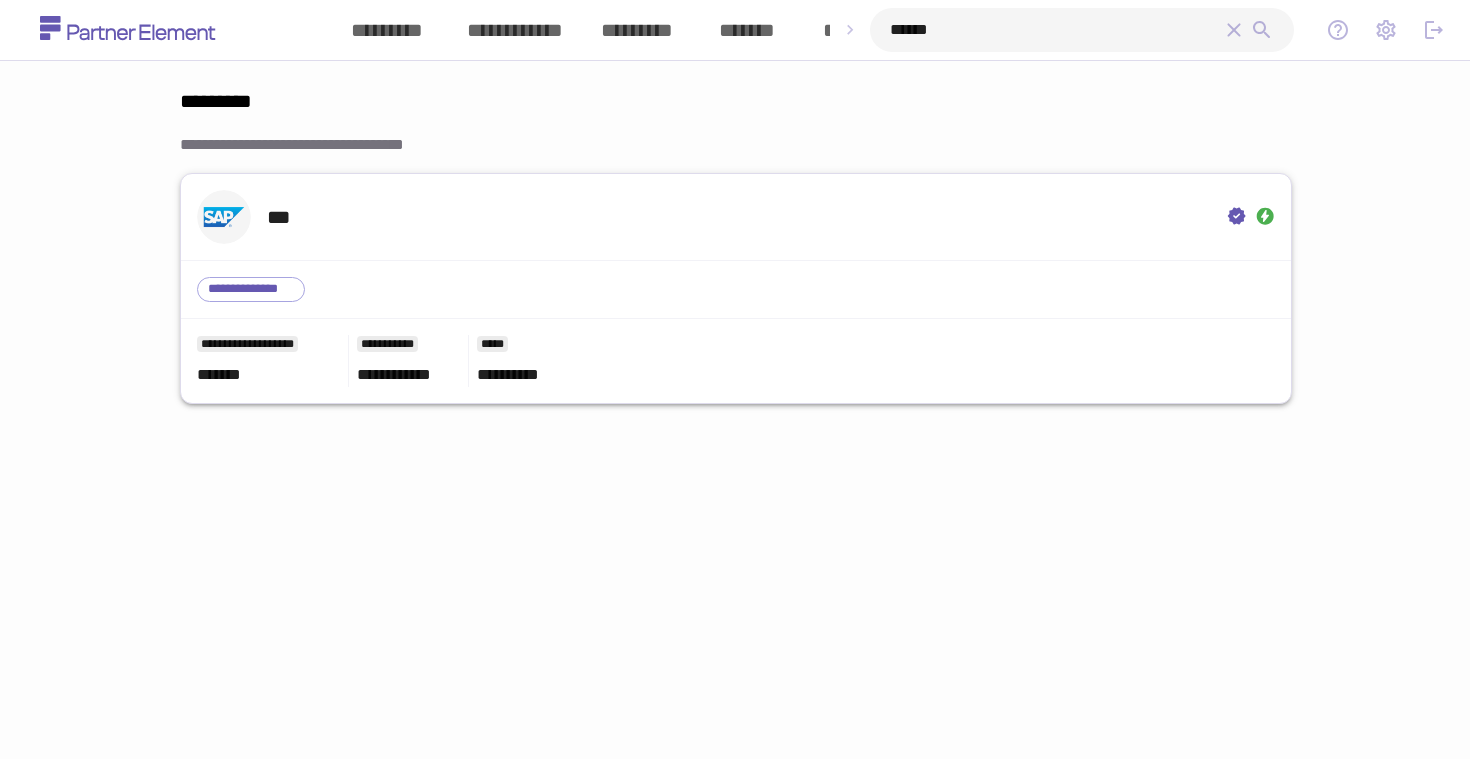 type on "******" 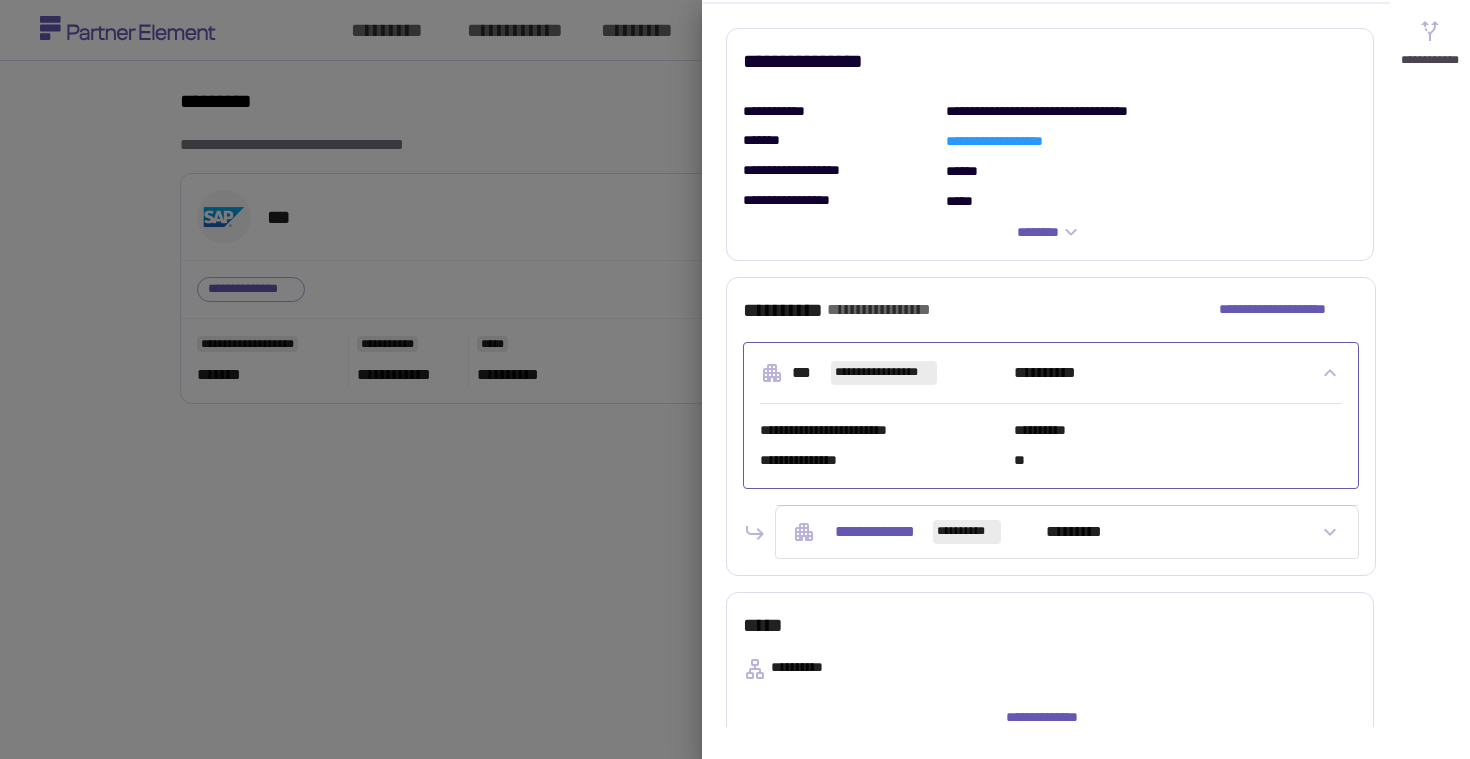 scroll, scrollTop: 442, scrollLeft: 0, axis: vertical 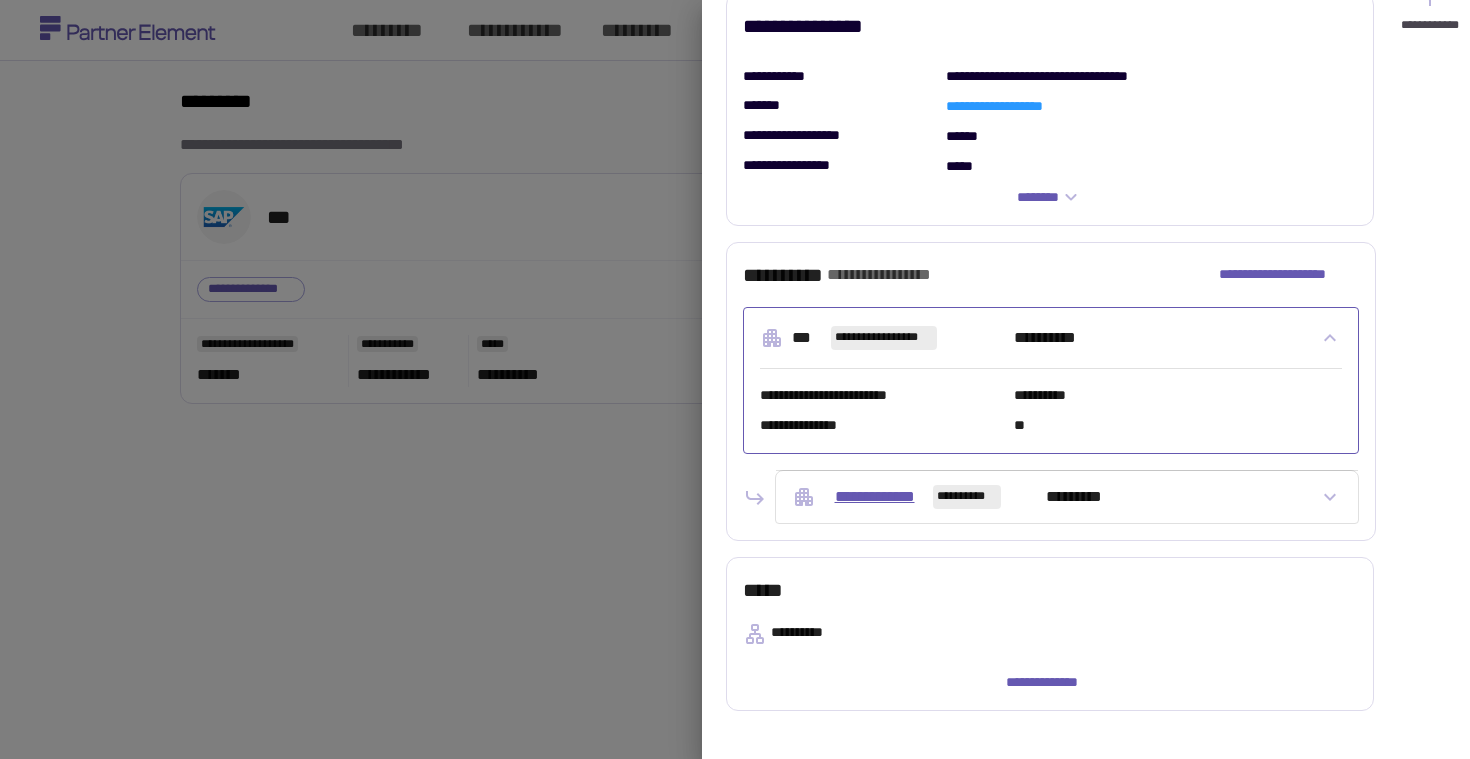 click on "**********" at bounding box center [874, 497] 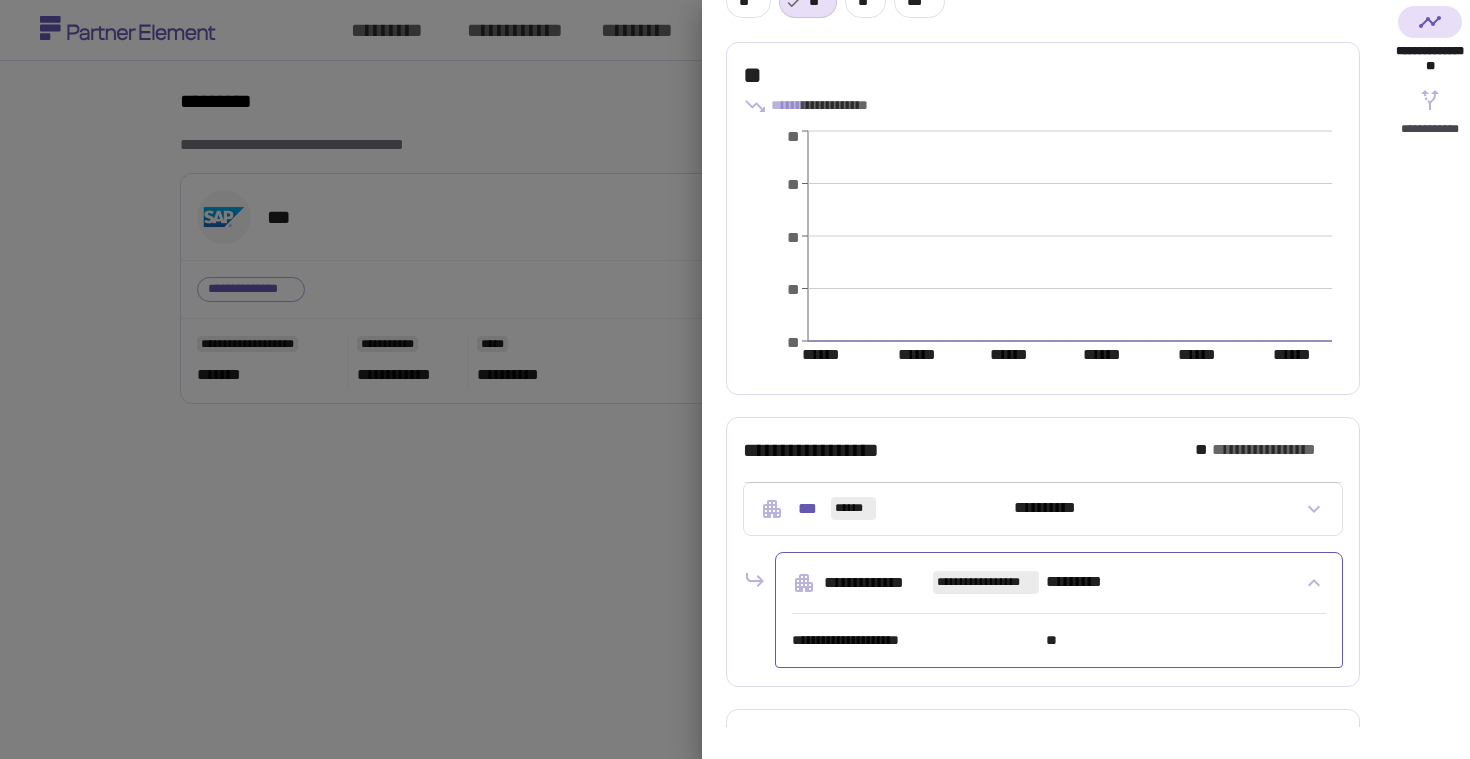 scroll, scrollTop: 296, scrollLeft: 0, axis: vertical 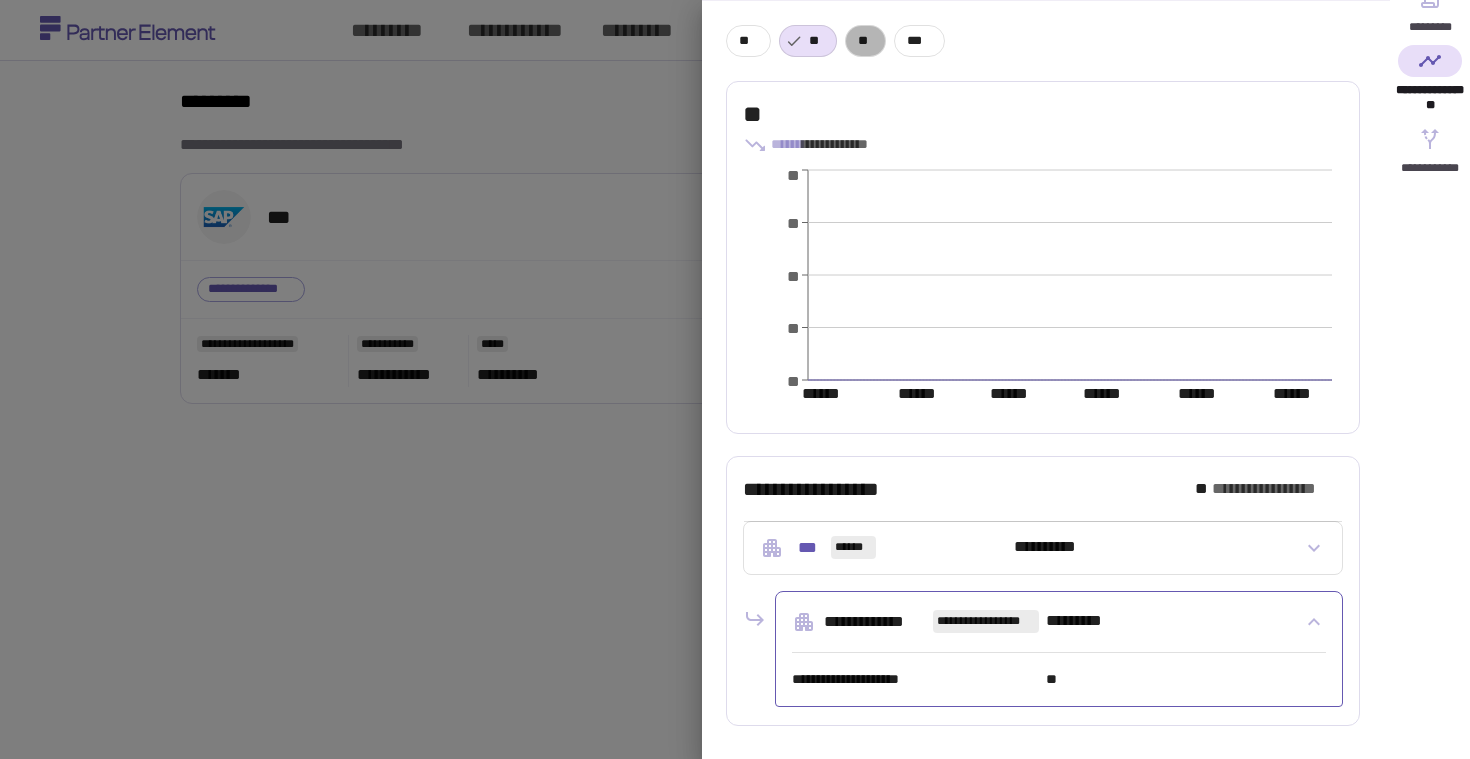 click on "**" at bounding box center [865, 41] 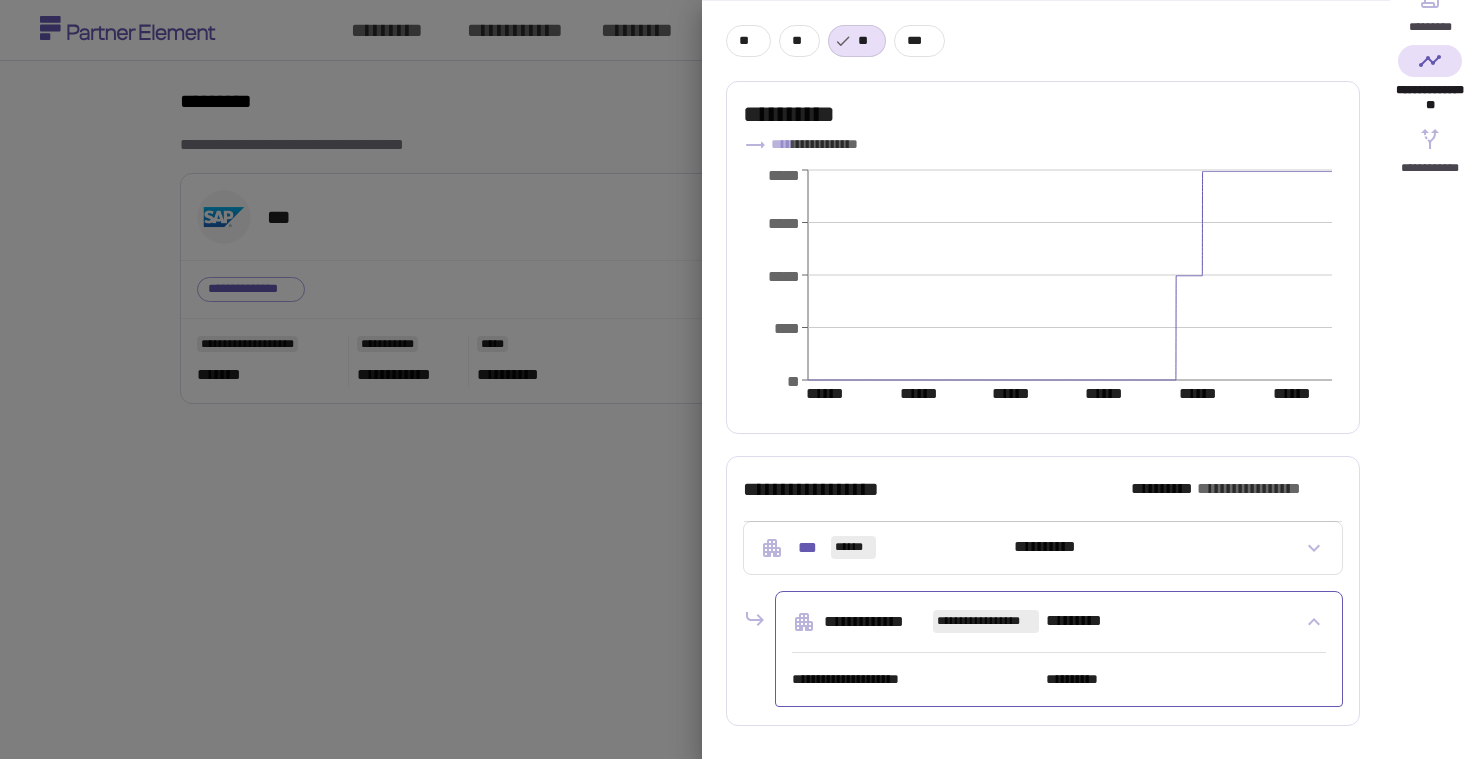 click on "**********" at bounding box center (1031, 548) 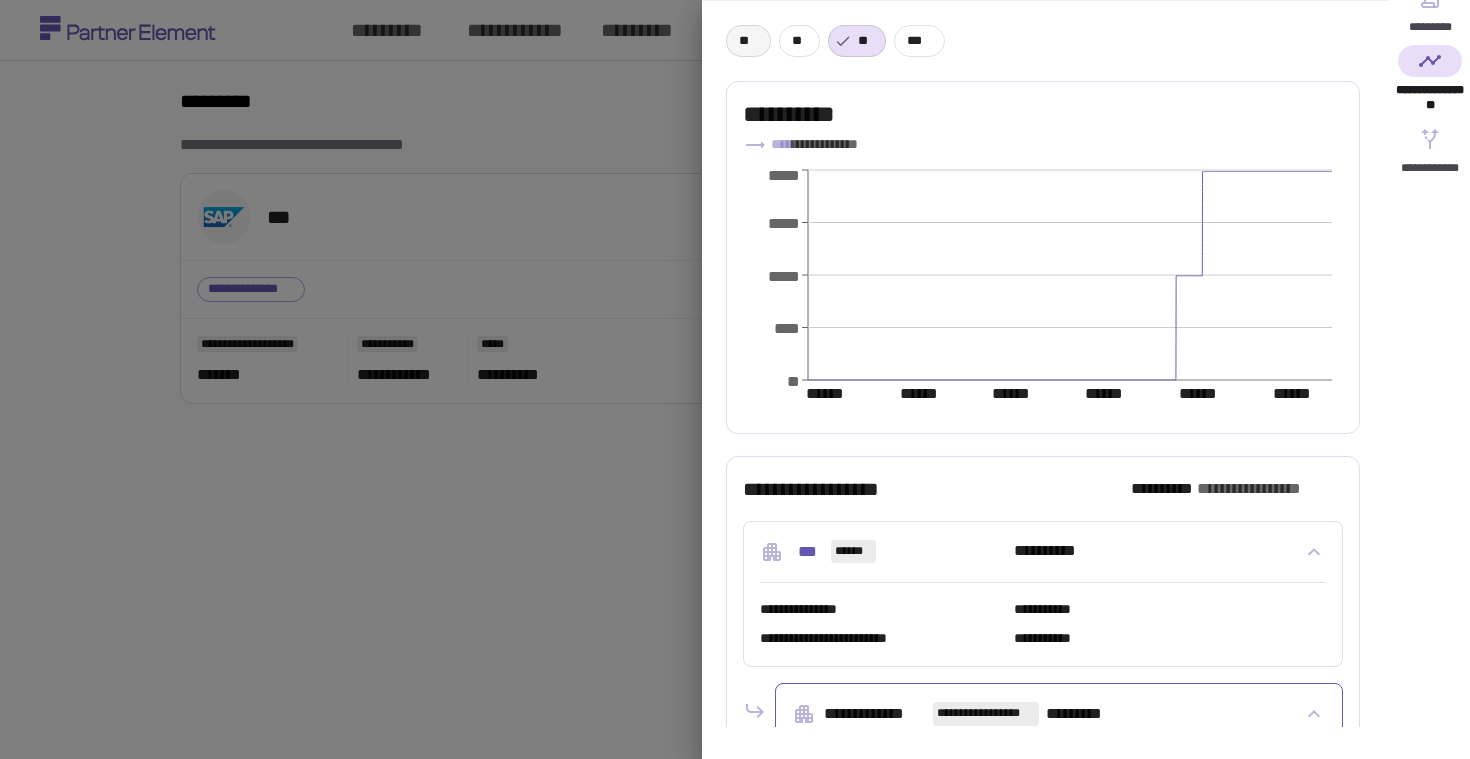 click on "**" at bounding box center [748, 41] 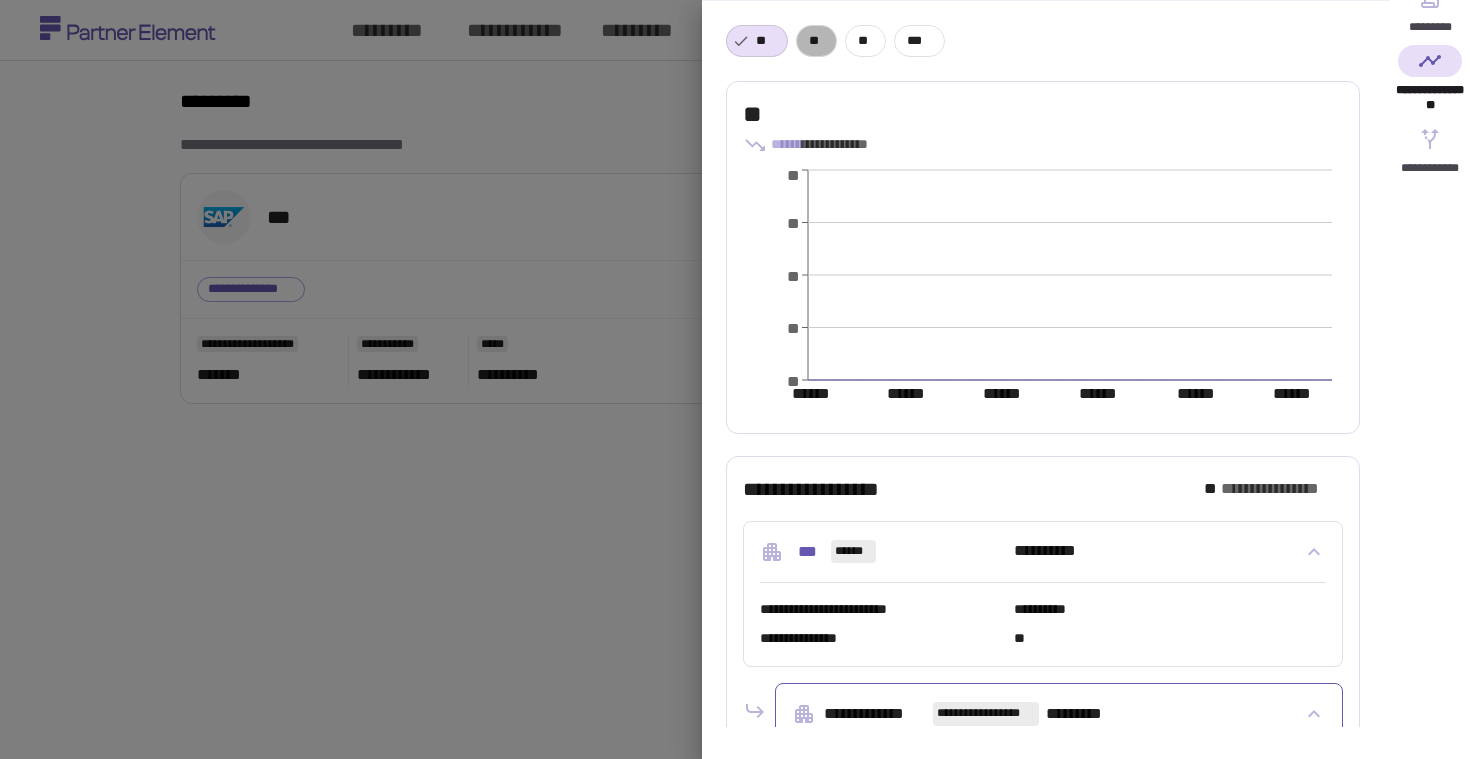 click on "**" at bounding box center (816, 41) 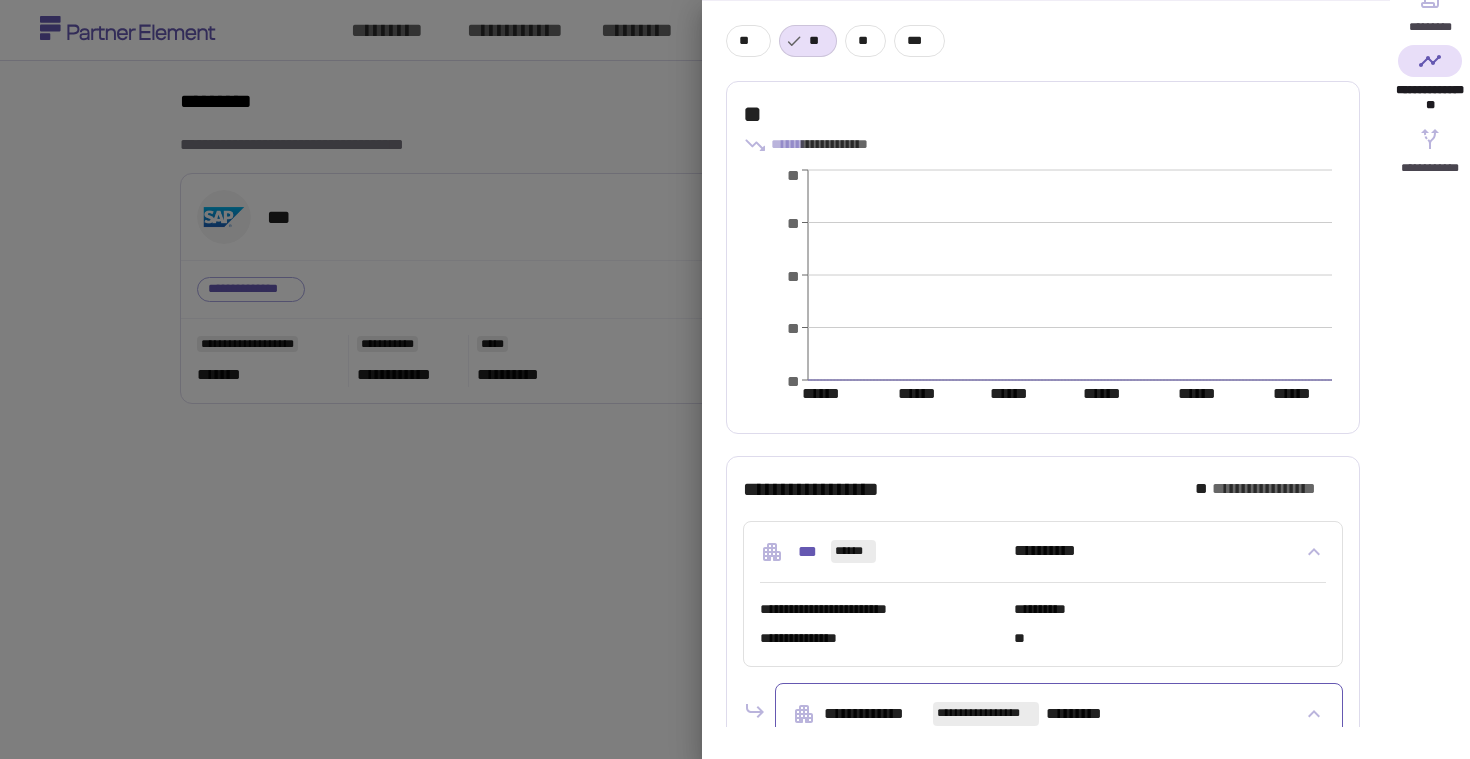 click on "** ** ** ***" at bounding box center [1042, 41] 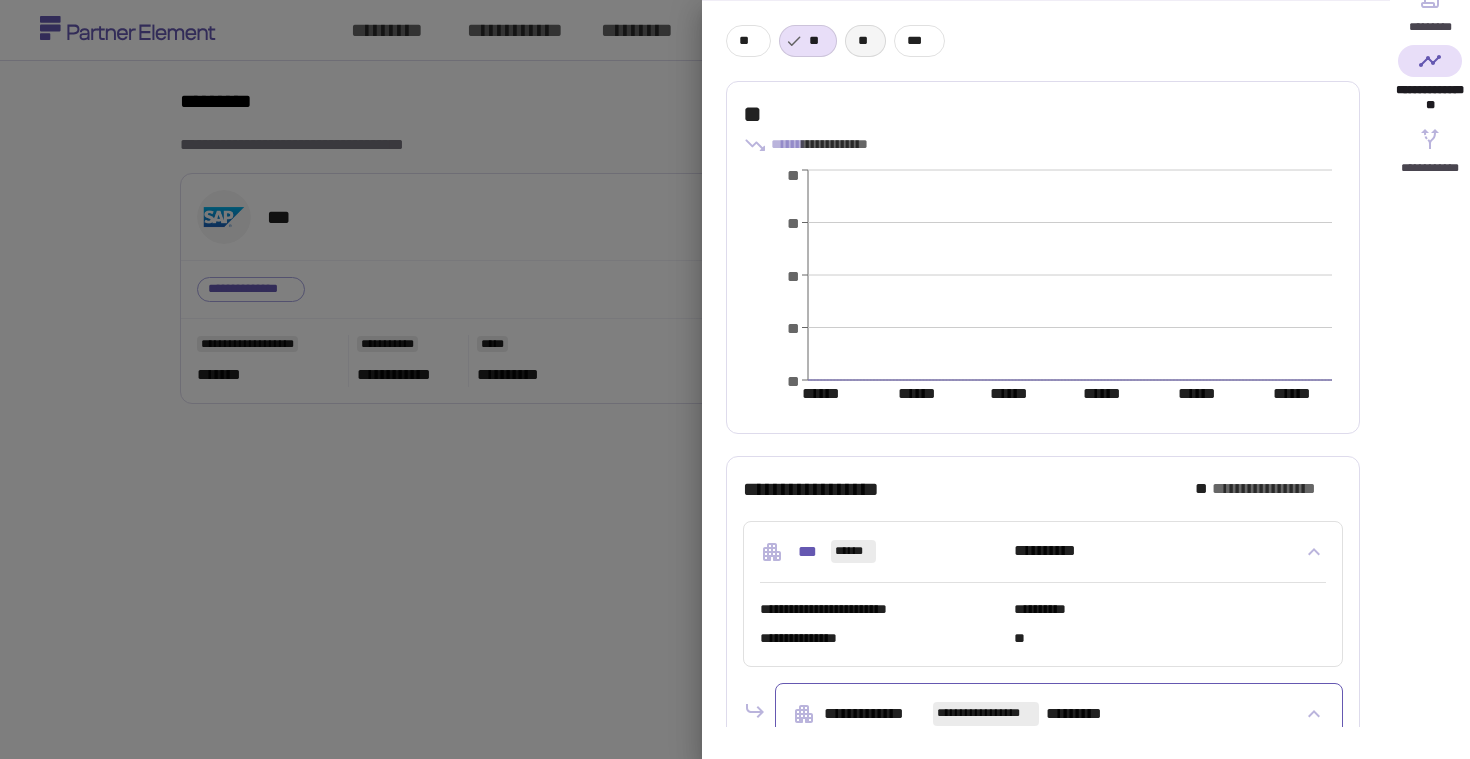 click on "**" at bounding box center (865, 41) 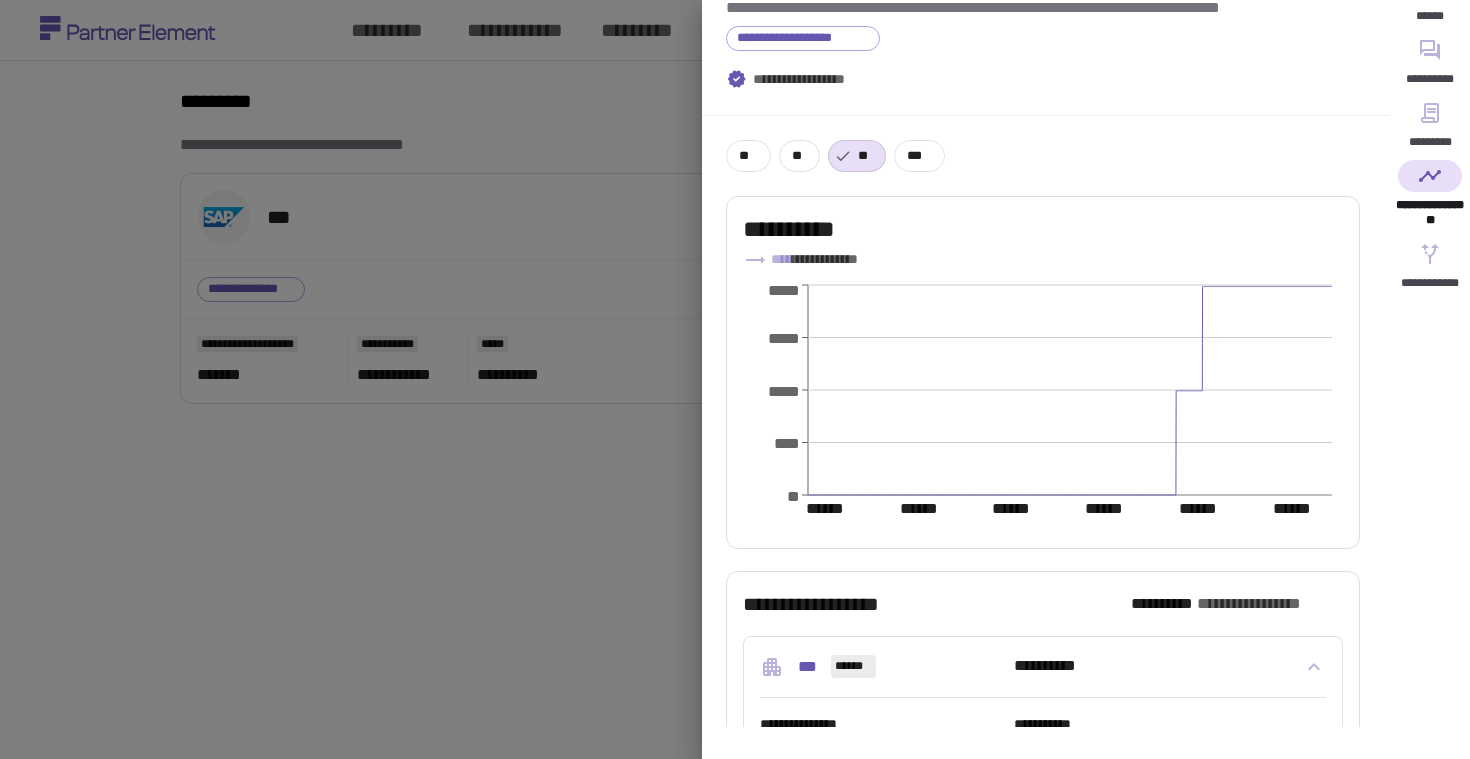 scroll, scrollTop: 89, scrollLeft: 0, axis: vertical 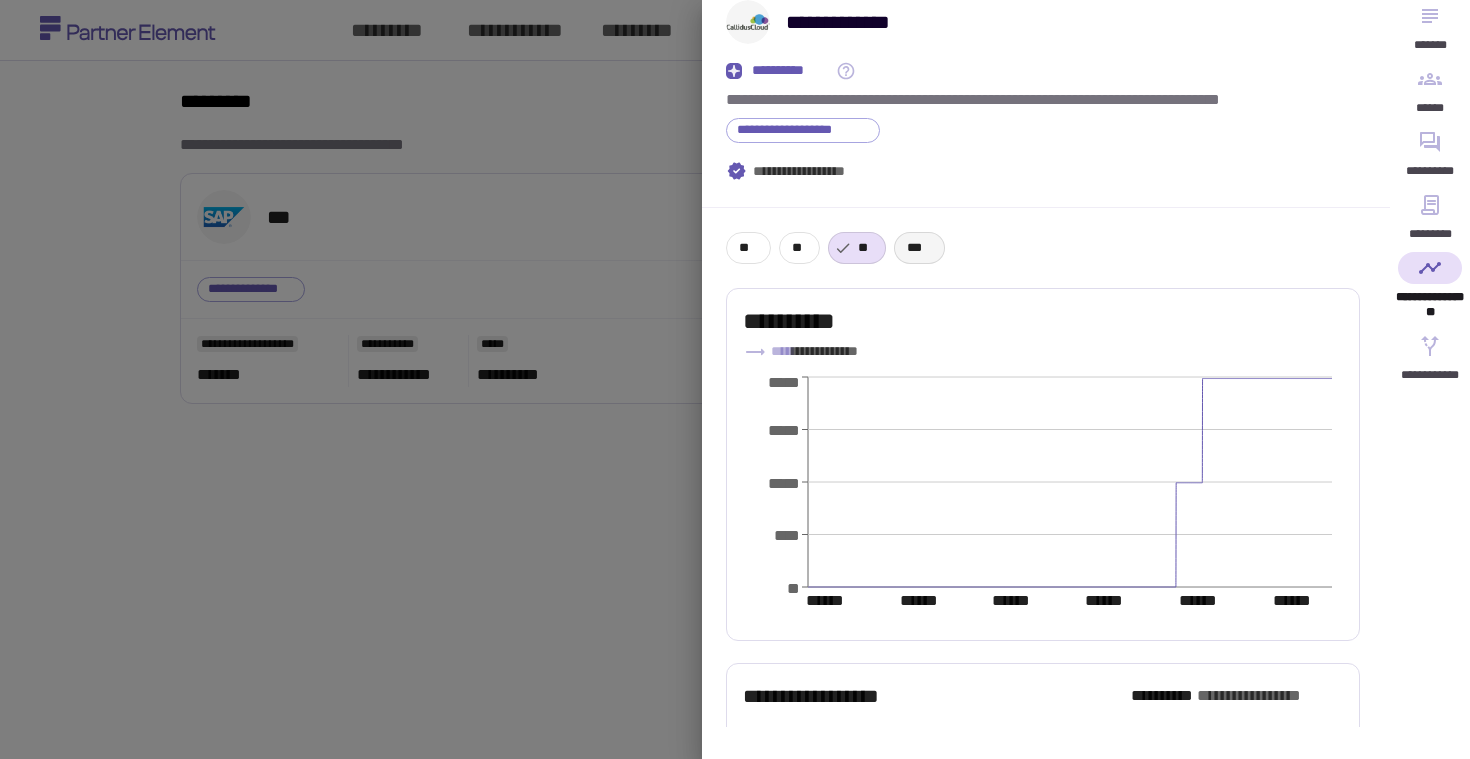 click on "***" at bounding box center (919, 248) 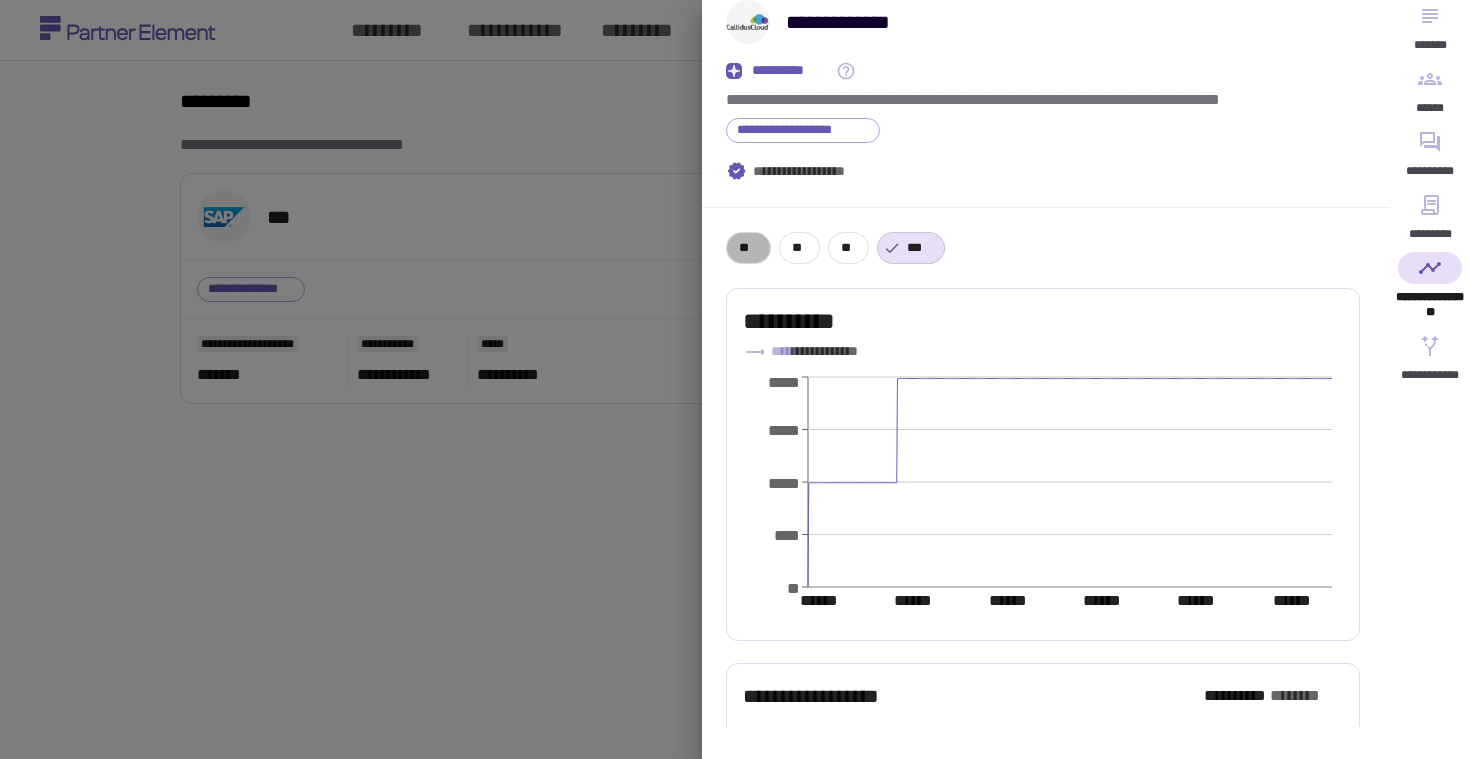 click on "**" at bounding box center [748, 248] 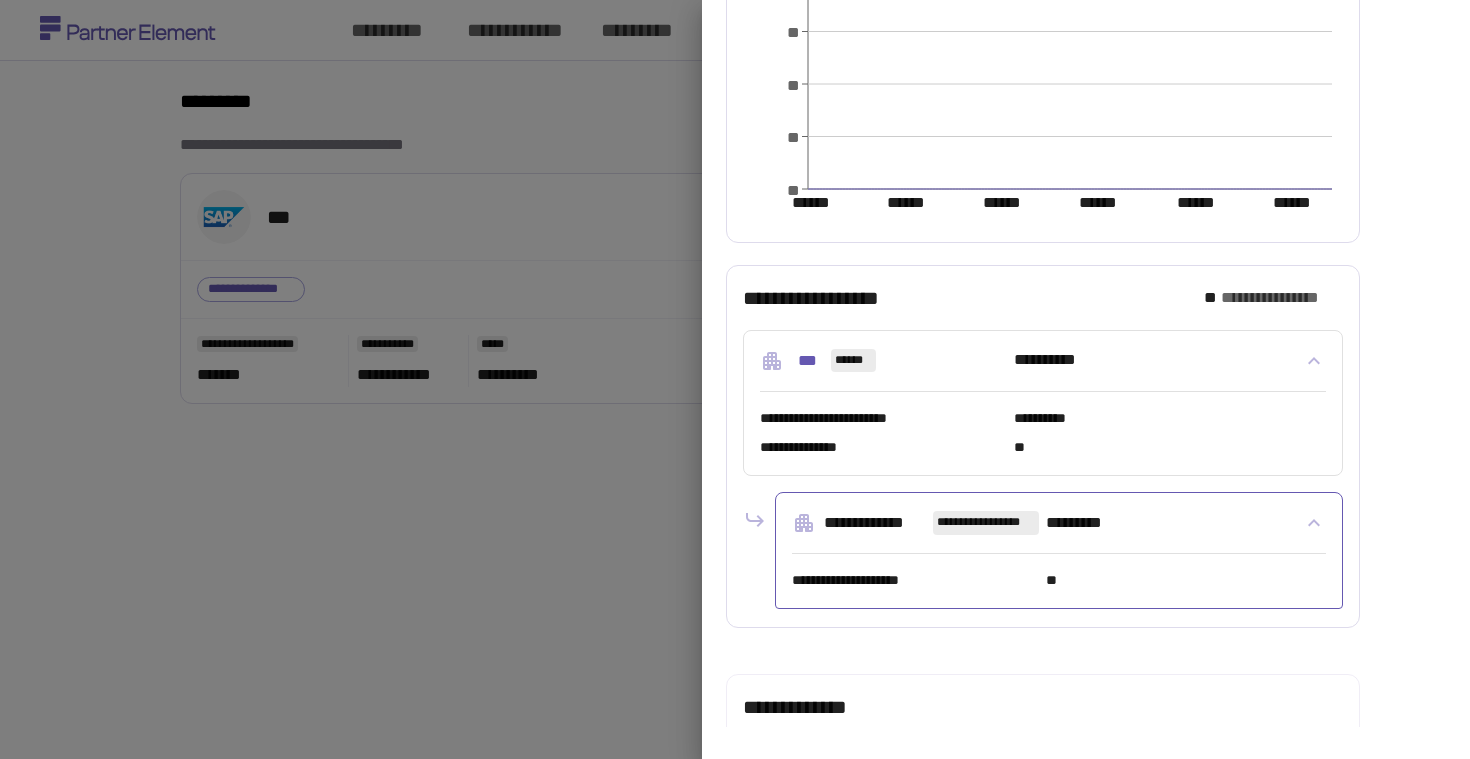 scroll, scrollTop: 470, scrollLeft: 0, axis: vertical 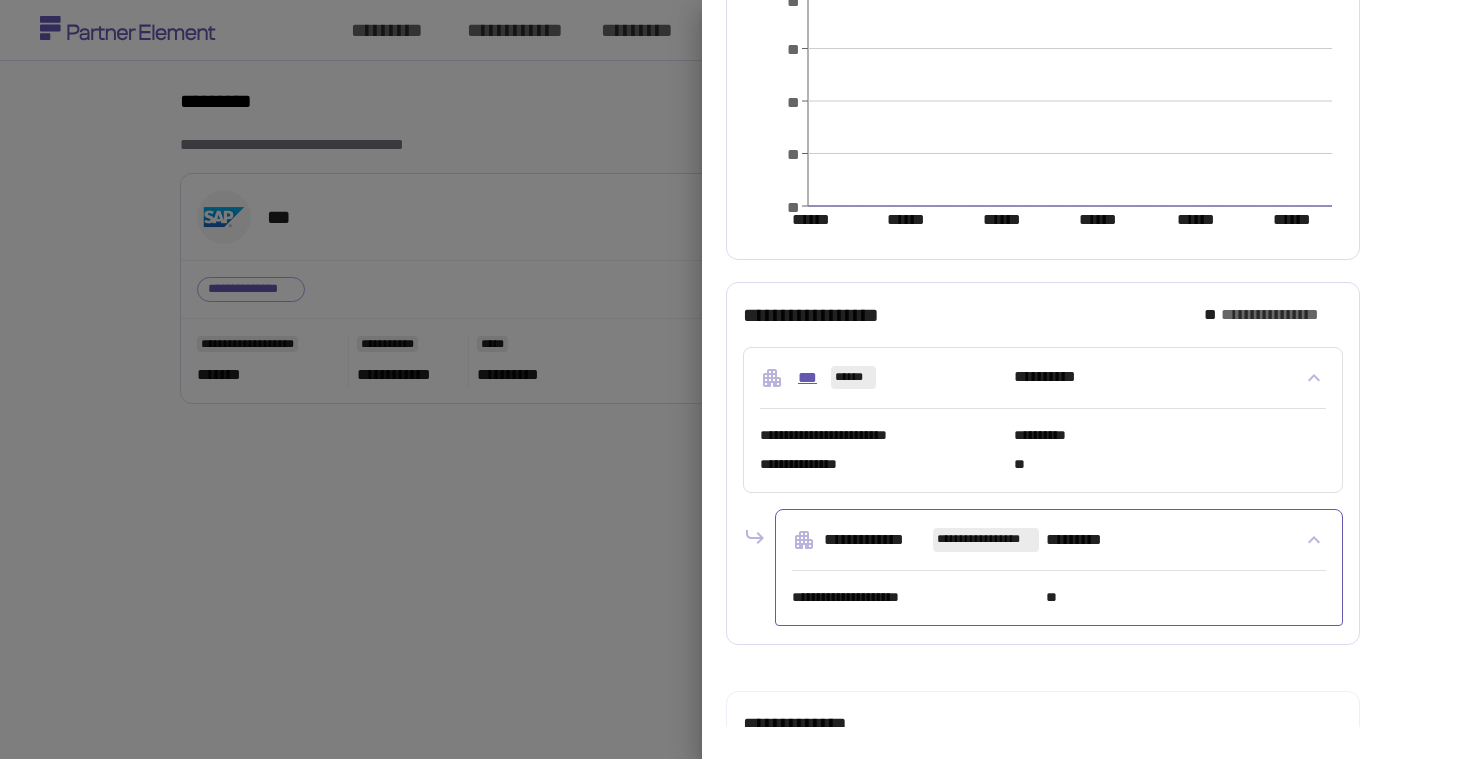click on "***" at bounding box center [807, 378] 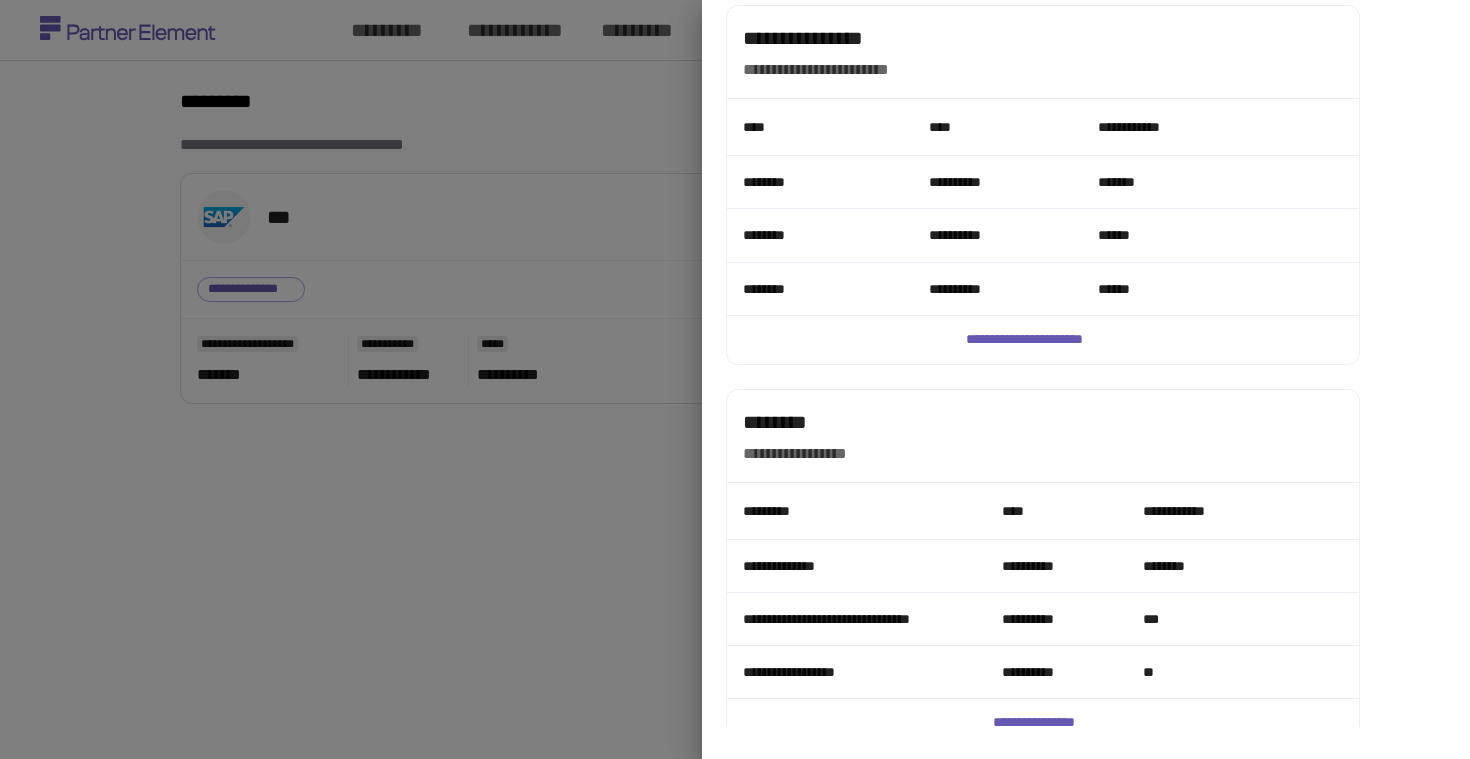 scroll, scrollTop: 1895, scrollLeft: 0, axis: vertical 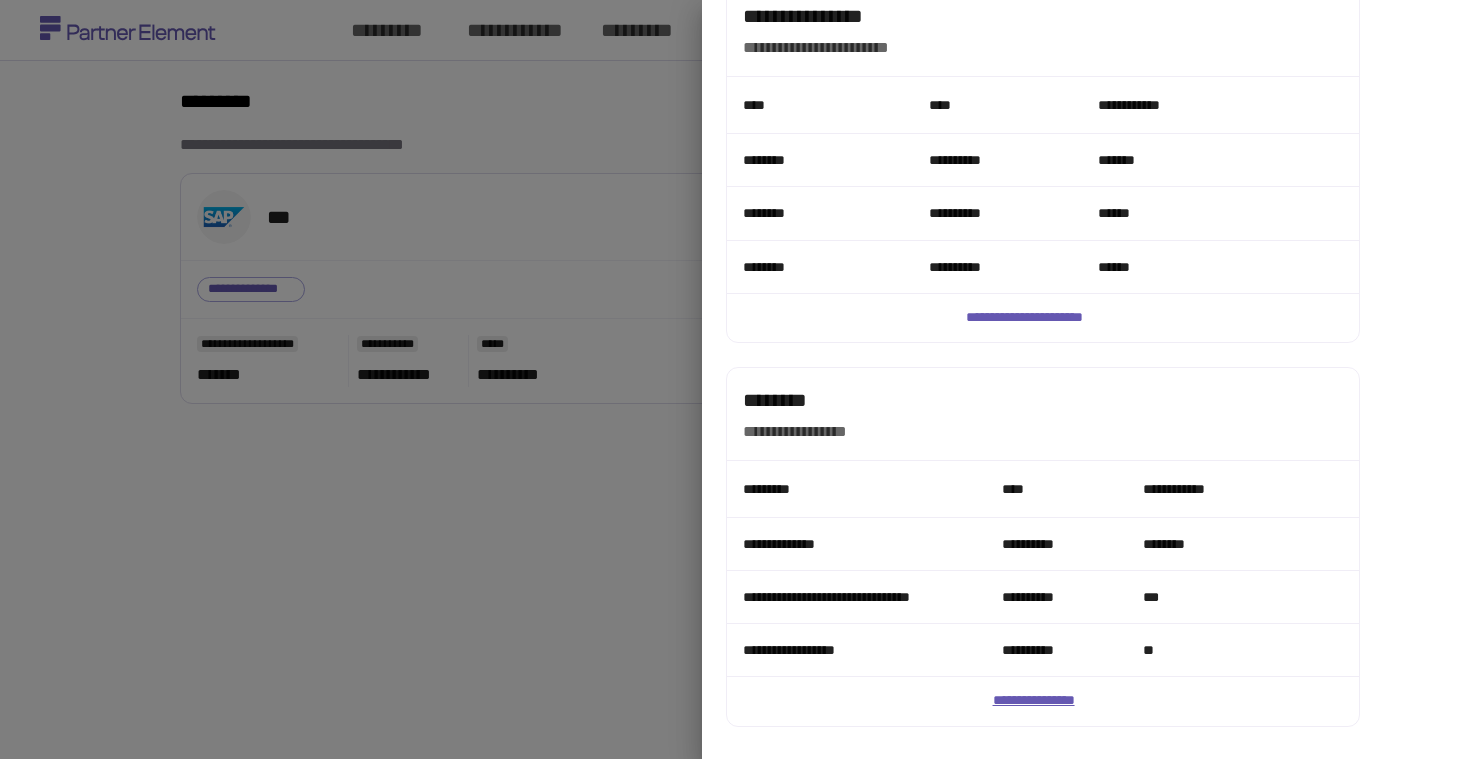 click on "**********" at bounding box center (1043, 701) 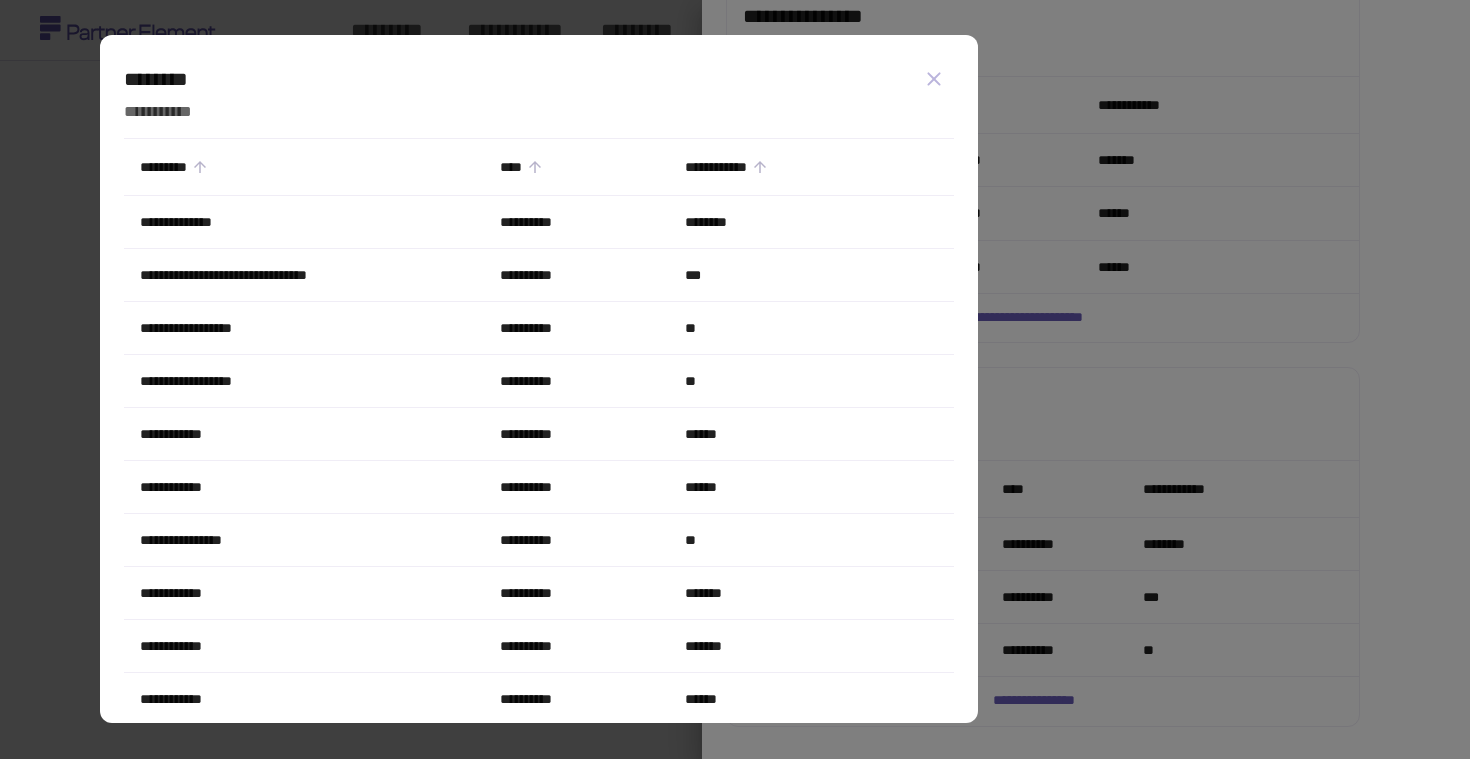 click 